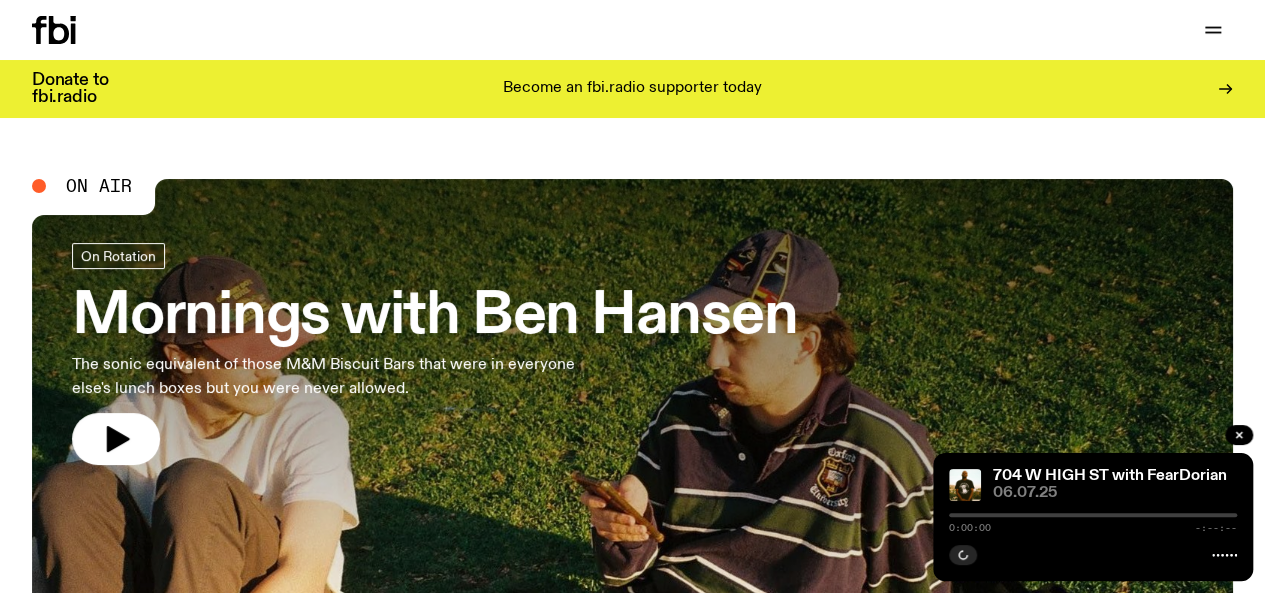 scroll, scrollTop: 261, scrollLeft: 0, axis: vertical 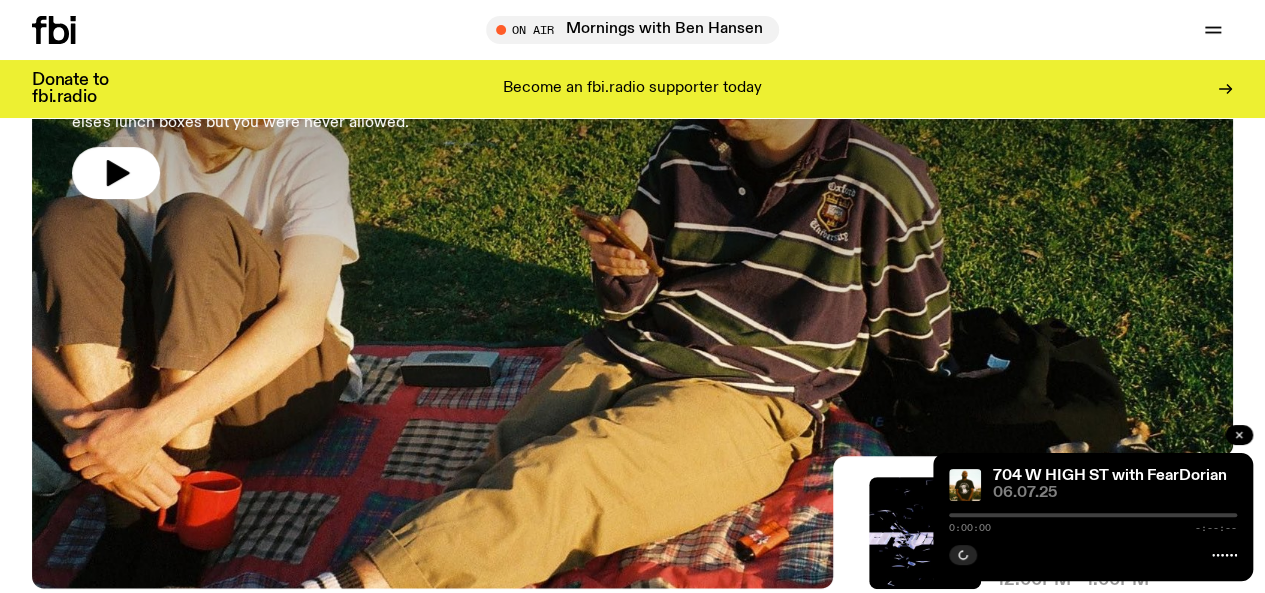 click 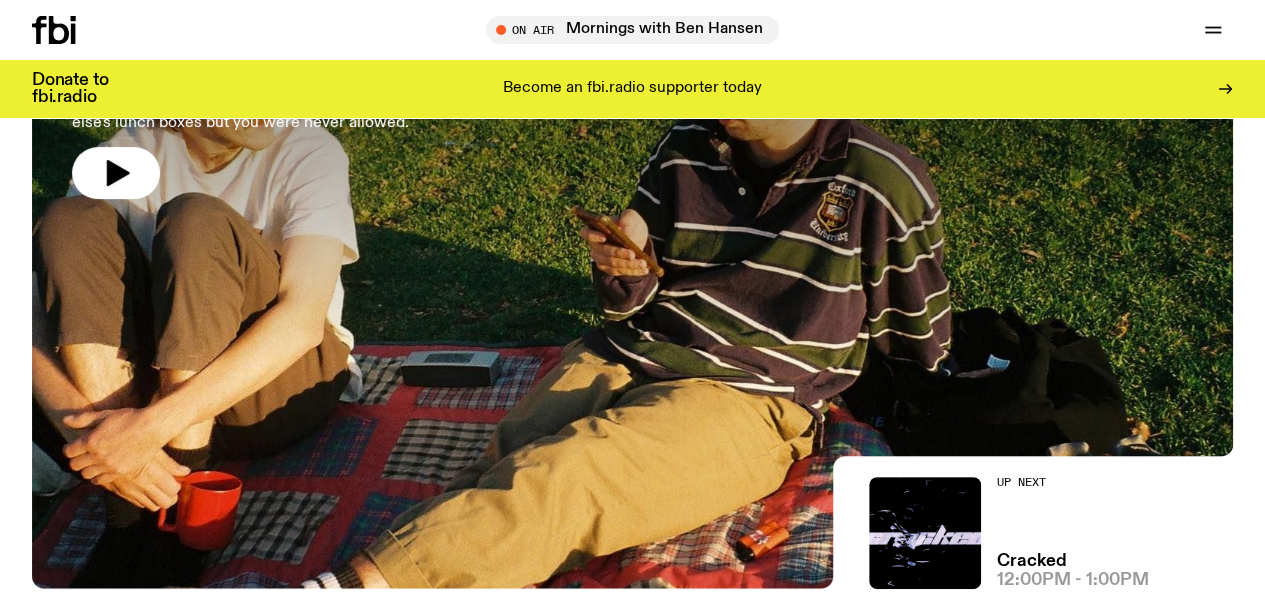 click at bounding box center [632, 138] 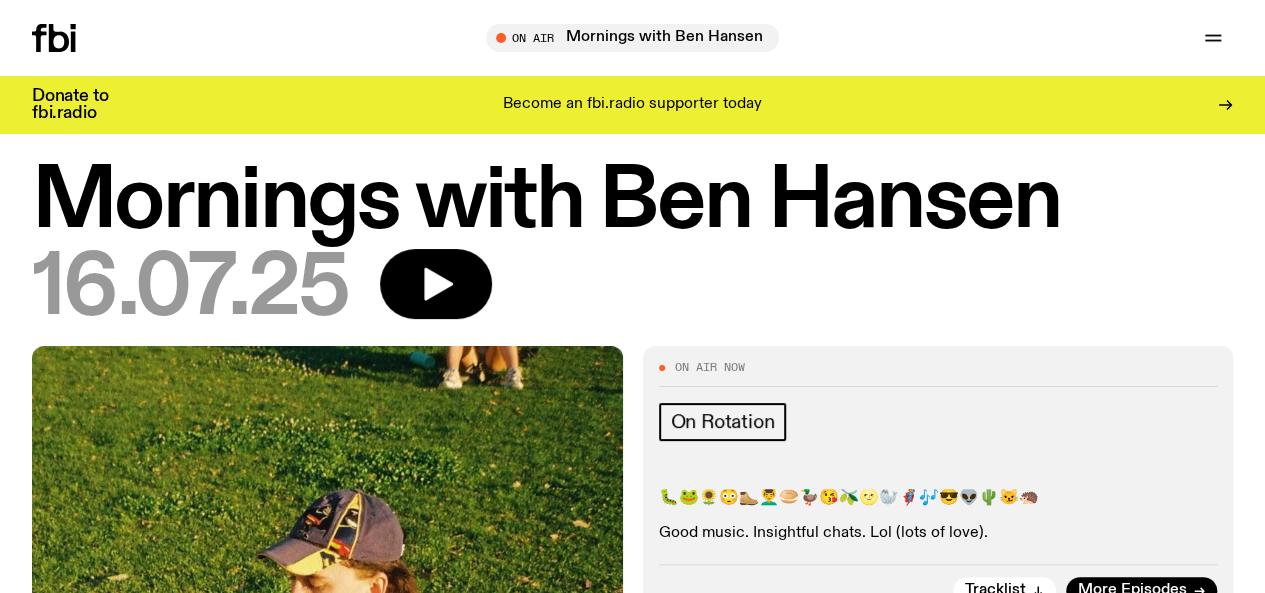 scroll, scrollTop: 0, scrollLeft: 0, axis: both 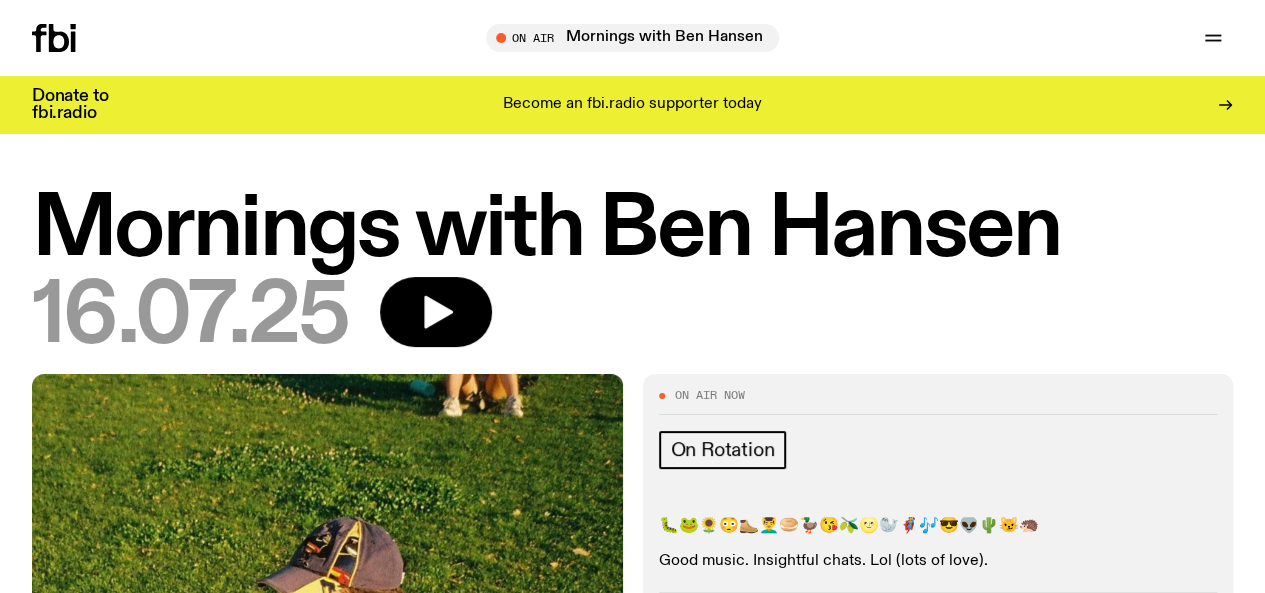 click on "Schedule" at bounding box center (0, 0) 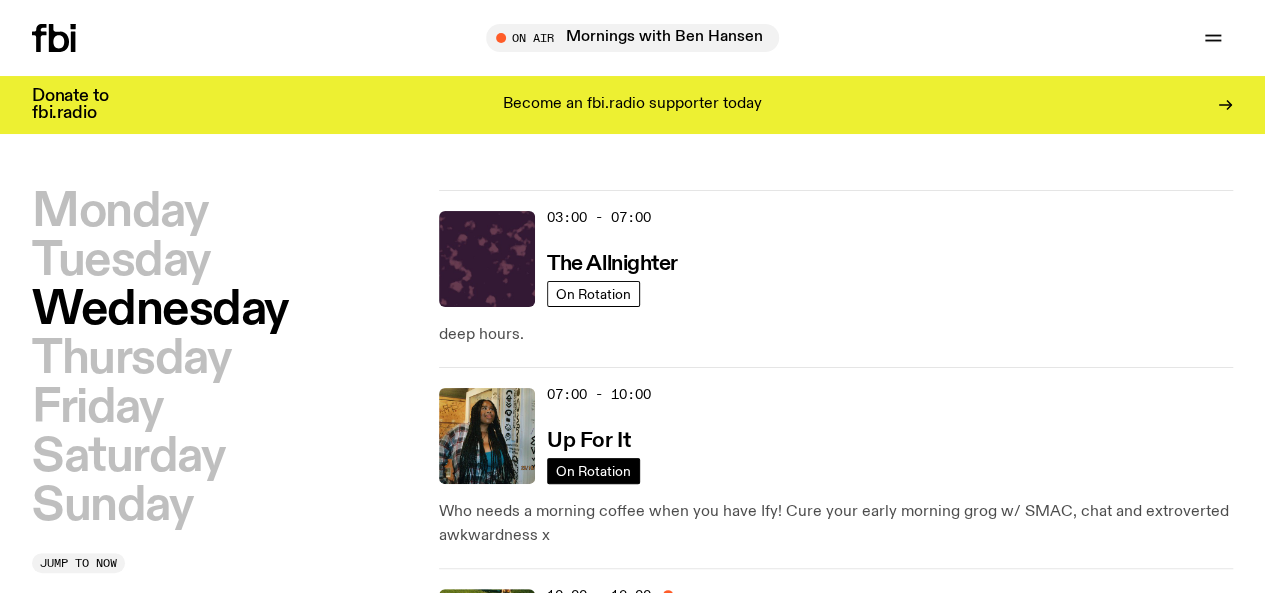 scroll, scrollTop: 180, scrollLeft: 0, axis: vertical 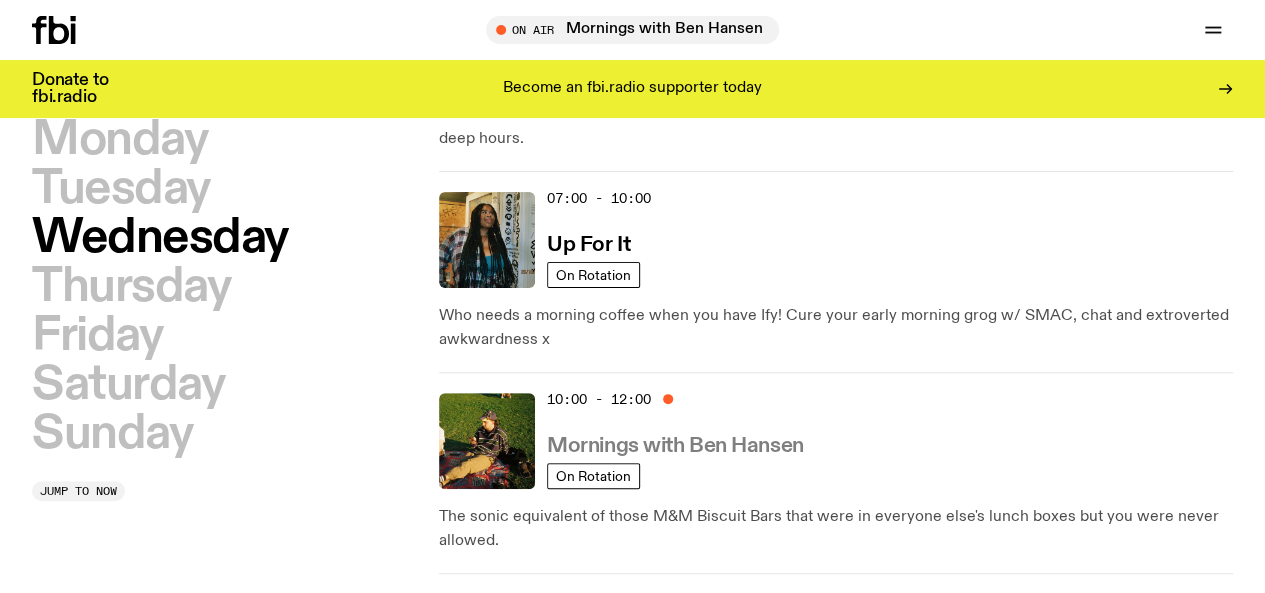 click on "Mornings with Ben Hansen" at bounding box center [675, 446] 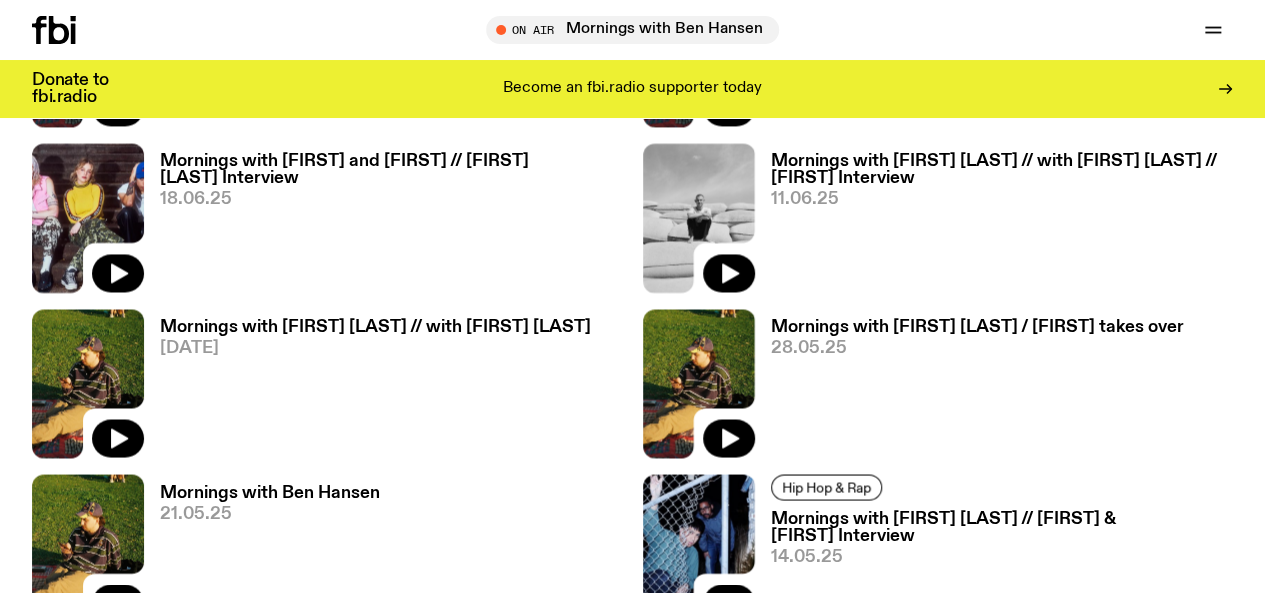 scroll, scrollTop: 1521, scrollLeft: 0, axis: vertical 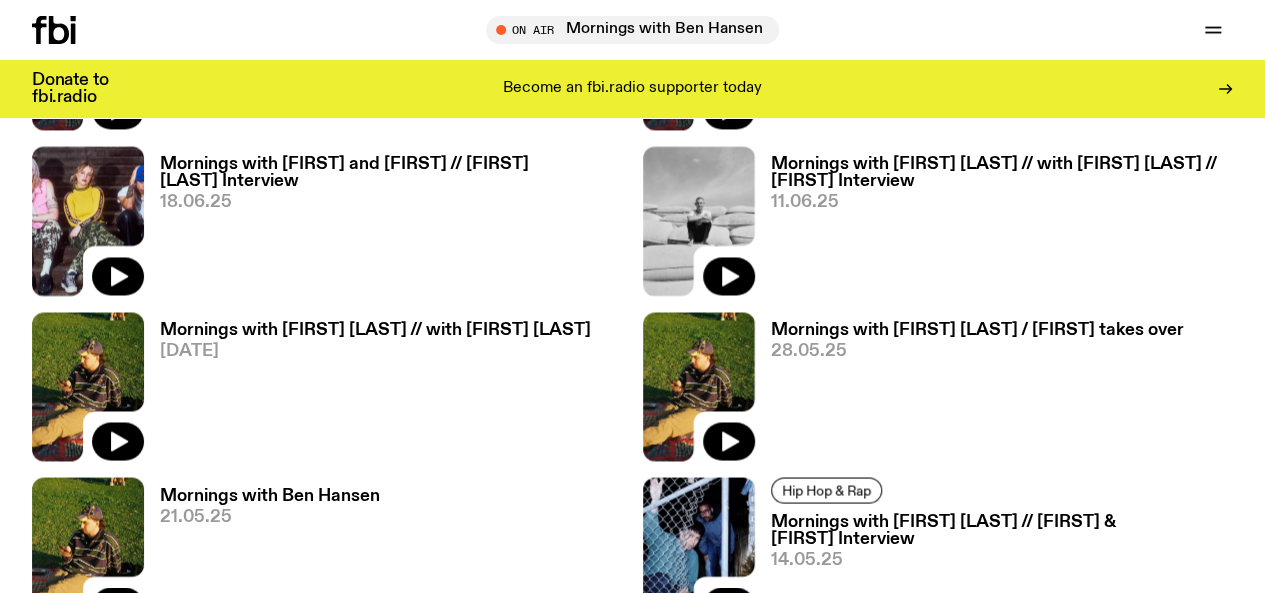 click on "Mornings with [FIRST] [LAST] // [FIRST] & [FIRST] Interview" at bounding box center (1002, 530) 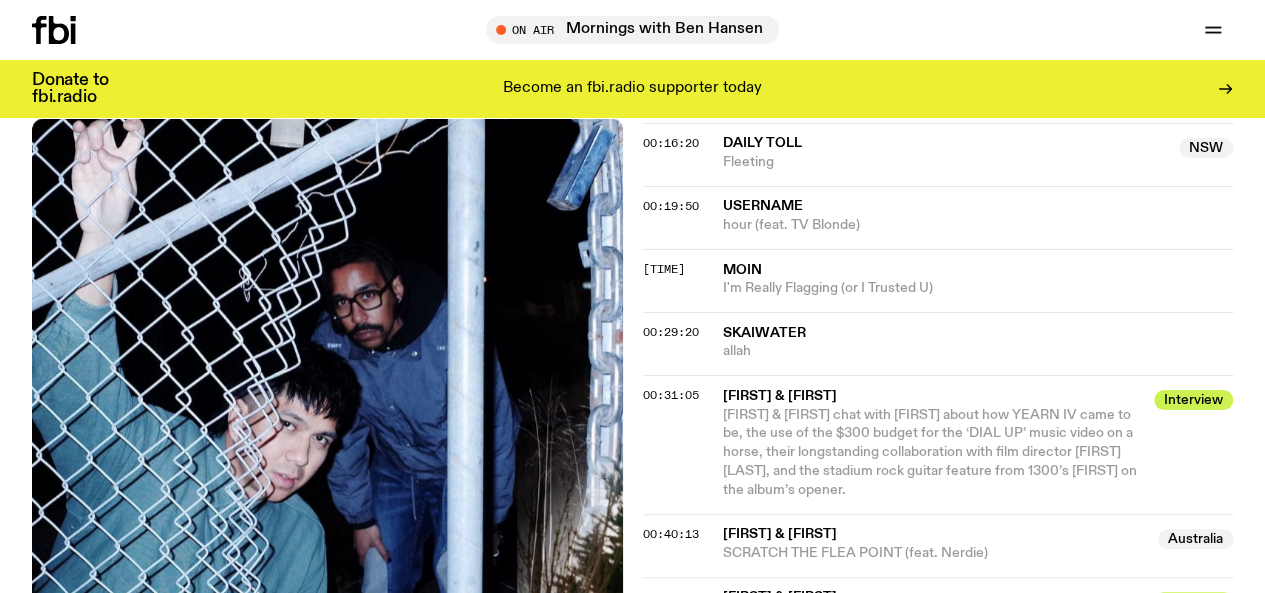 scroll, scrollTop: 1289, scrollLeft: 0, axis: vertical 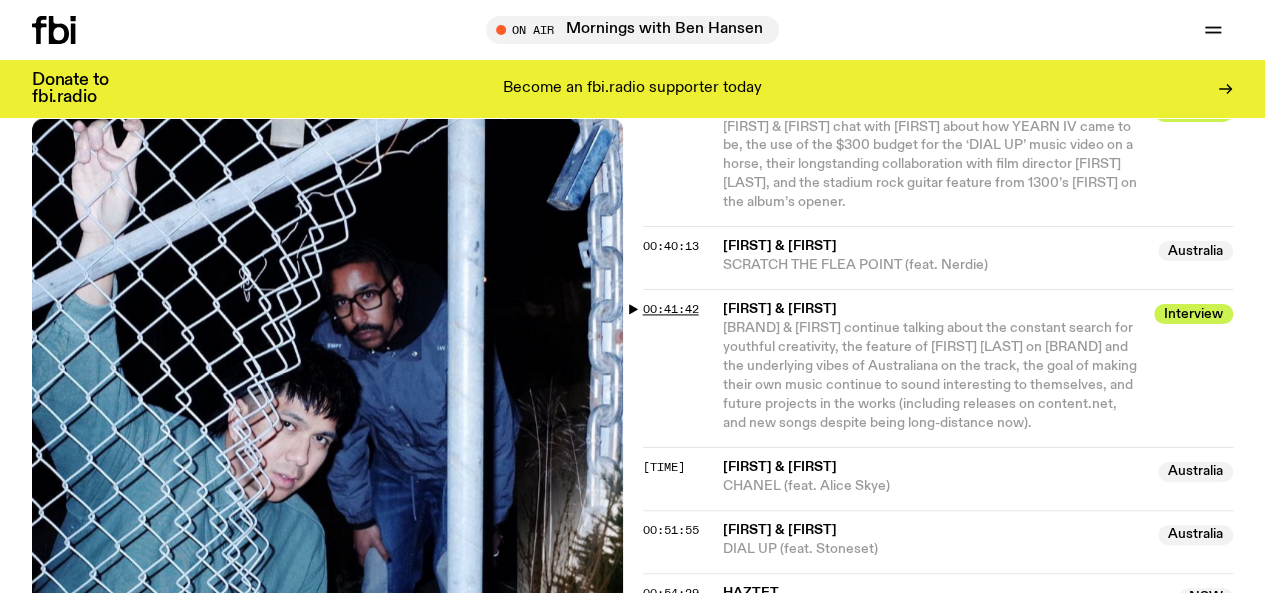click on "00:41:42" at bounding box center (671, 309) 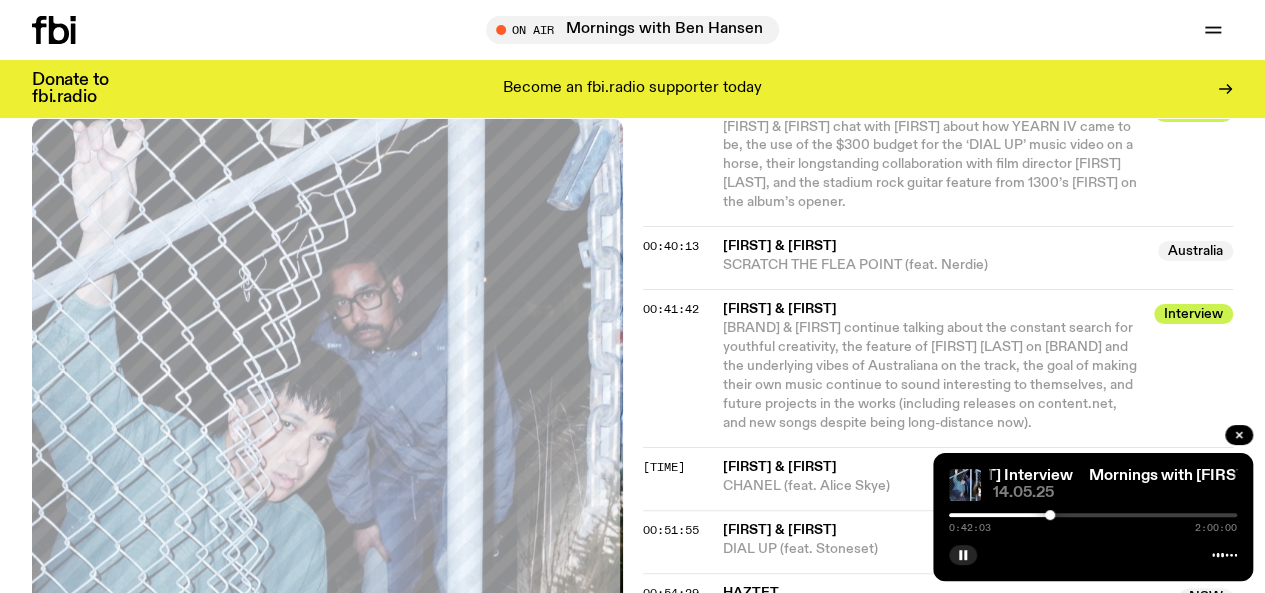click at bounding box center (1093, 515) 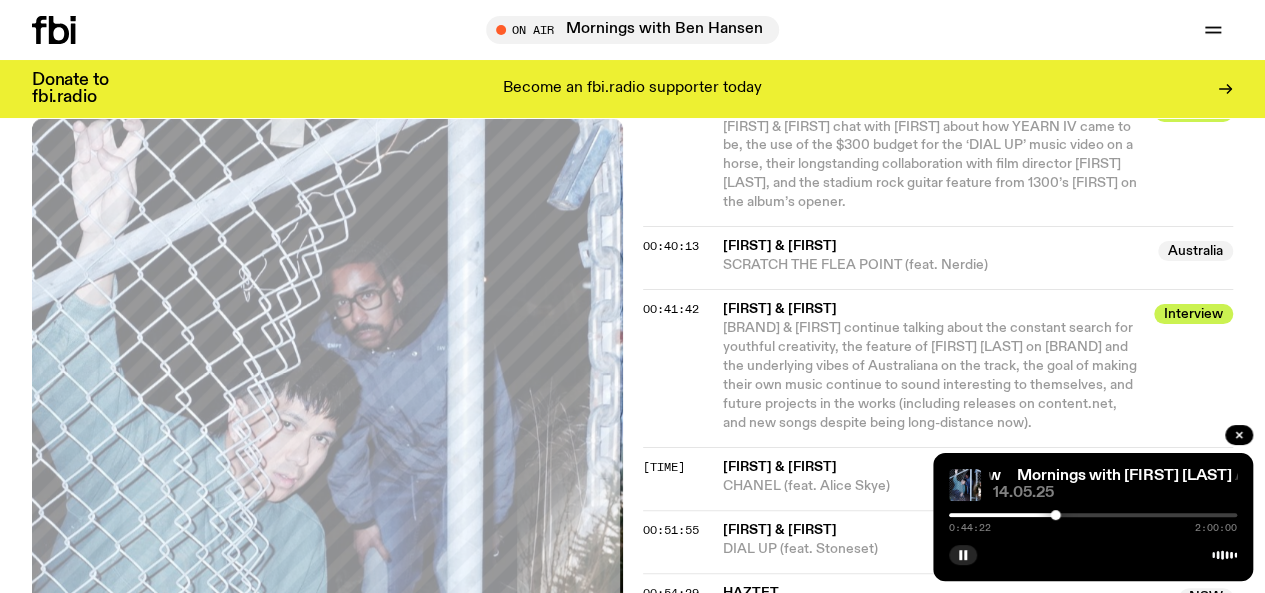 click at bounding box center [1056, 515] 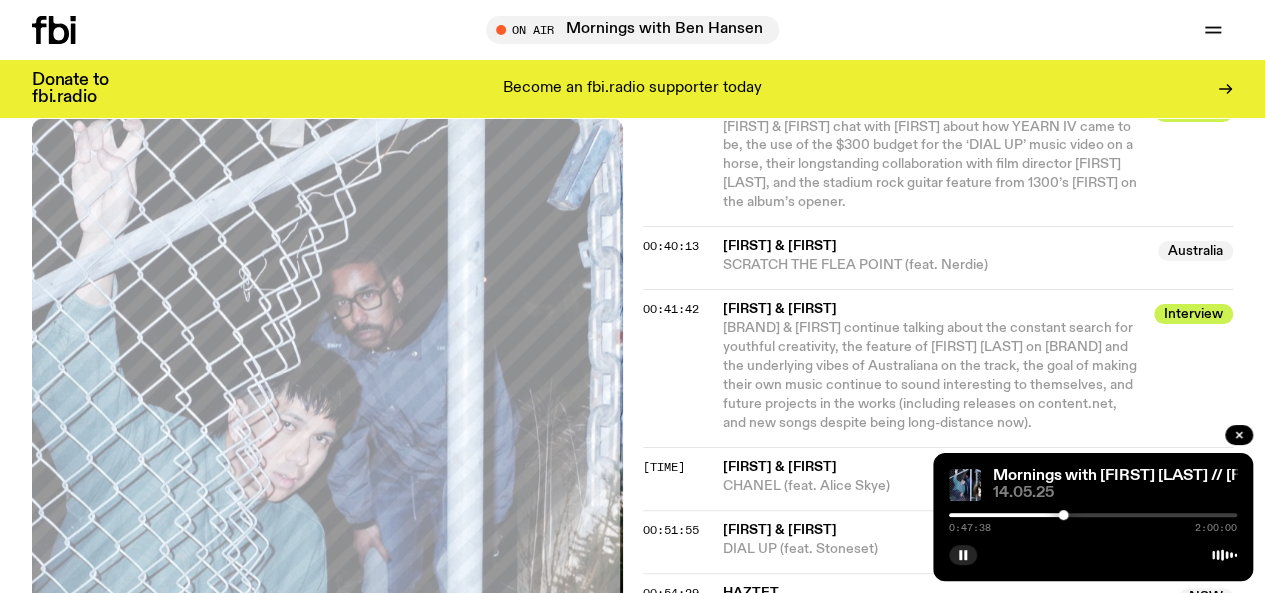 click at bounding box center (1063, 515) 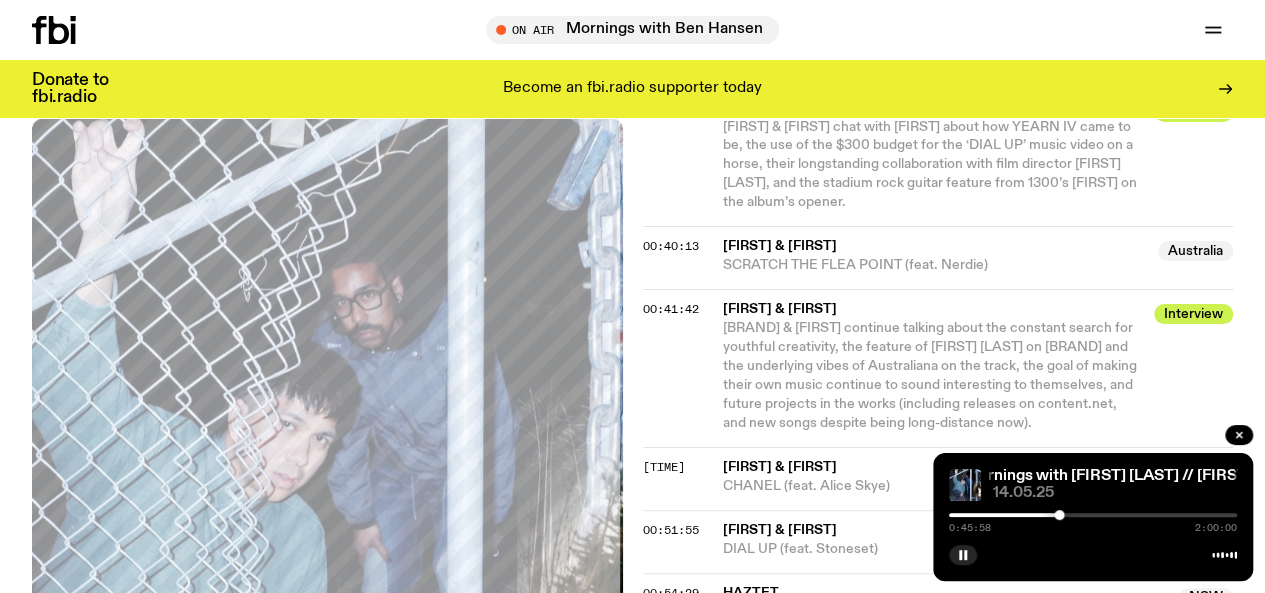 click at bounding box center [1059, 515] 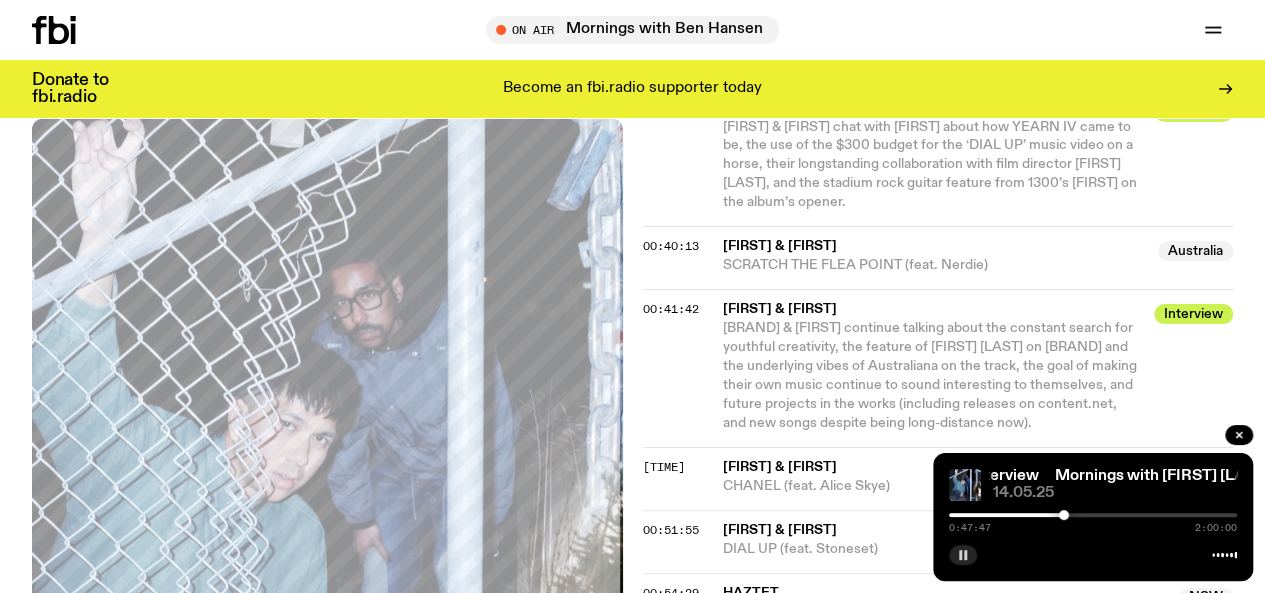 click at bounding box center [963, 555] 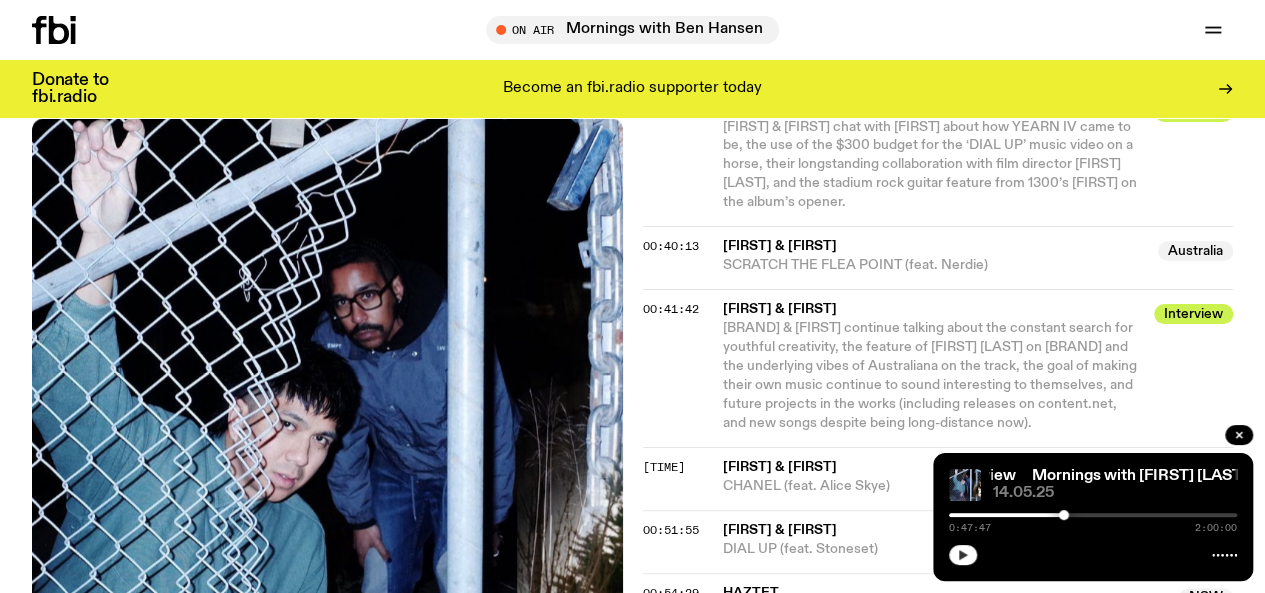 click at bounding box center (963, 555) 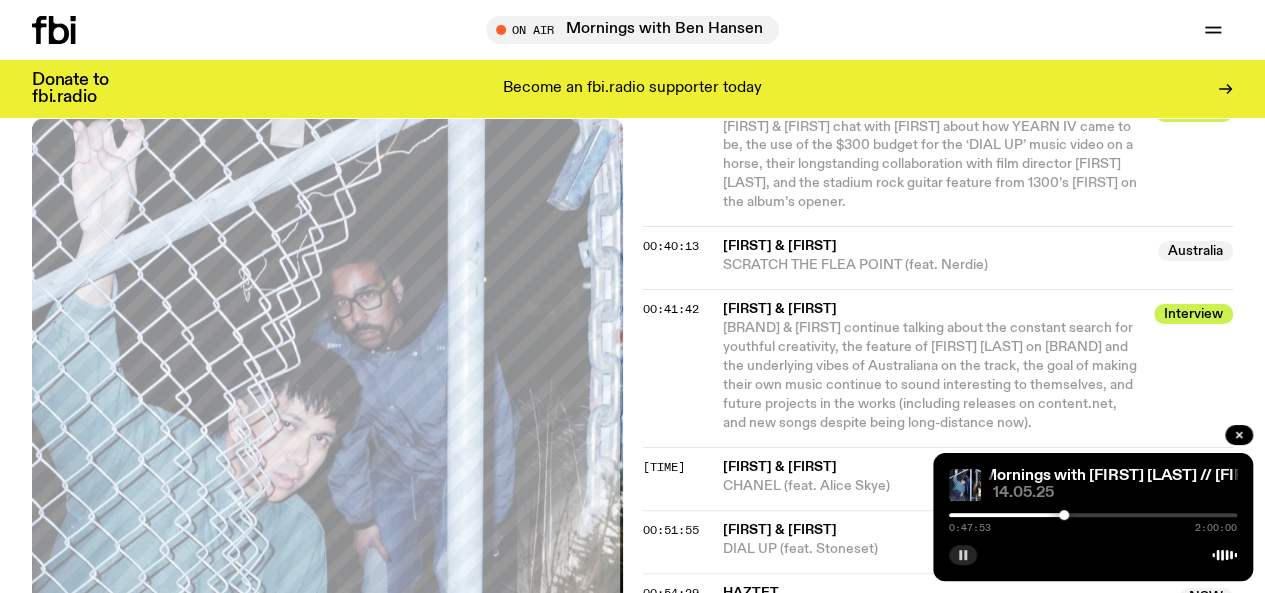 click at bounding box center (963, 555) 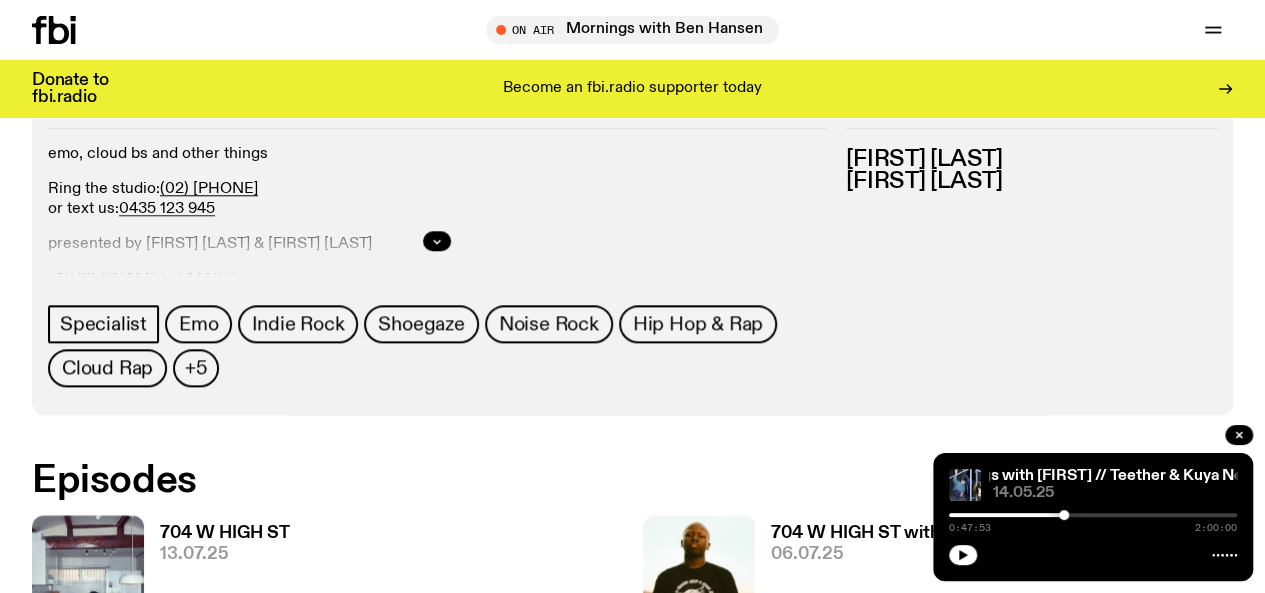 scroll, scrollTop: 893, scrollLeft: 0, axis: vertical 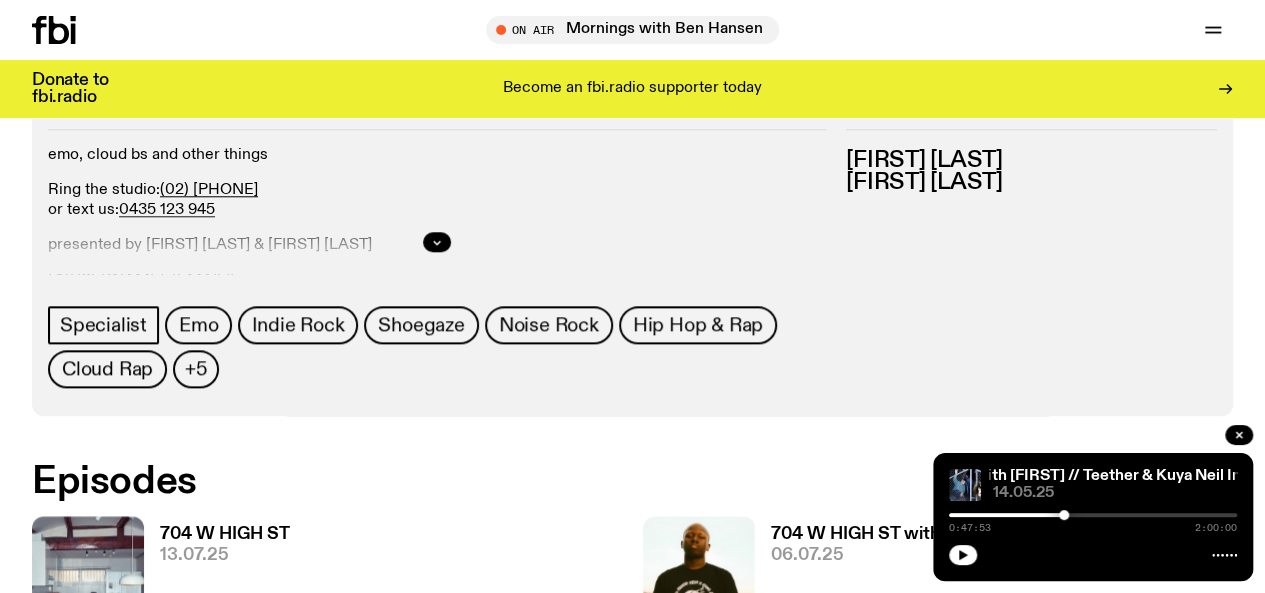 click on "704 W HIGH ST with FearDorian" at bounding box center [903, 534] 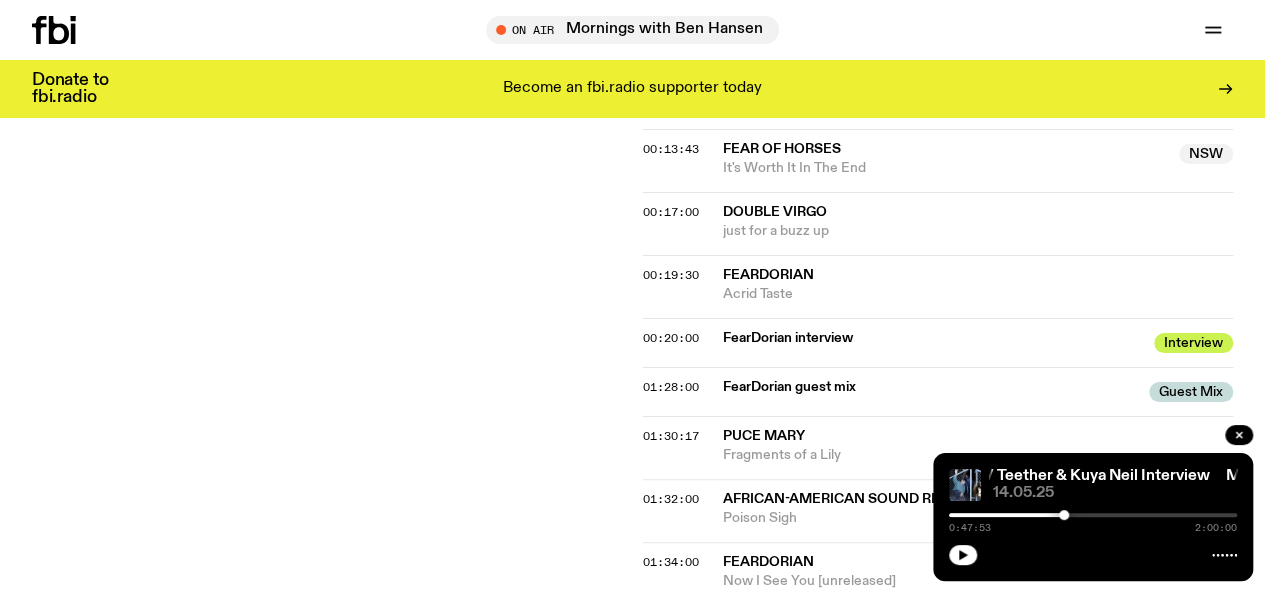scroll, scrollTop: 891, scrollLeft: 0, axis: vertical 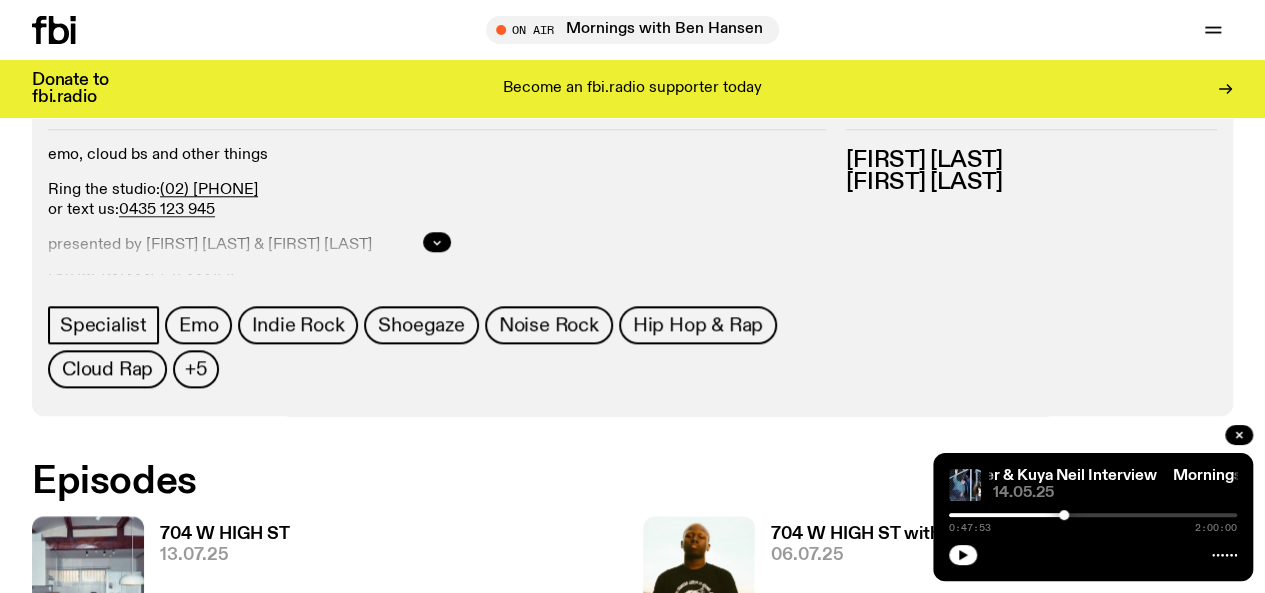 click on "704 W HIGH ST" at bounding box center [225, 534] 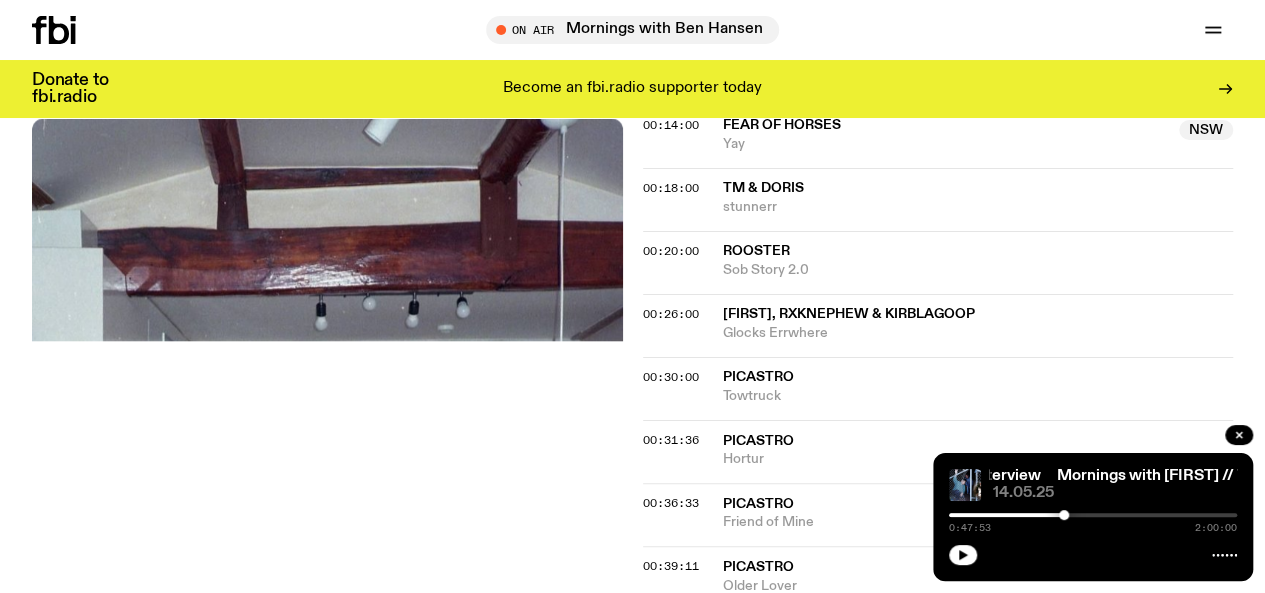 scroll, scrollTop: 894, scrollLeft: 0, axis: vertical 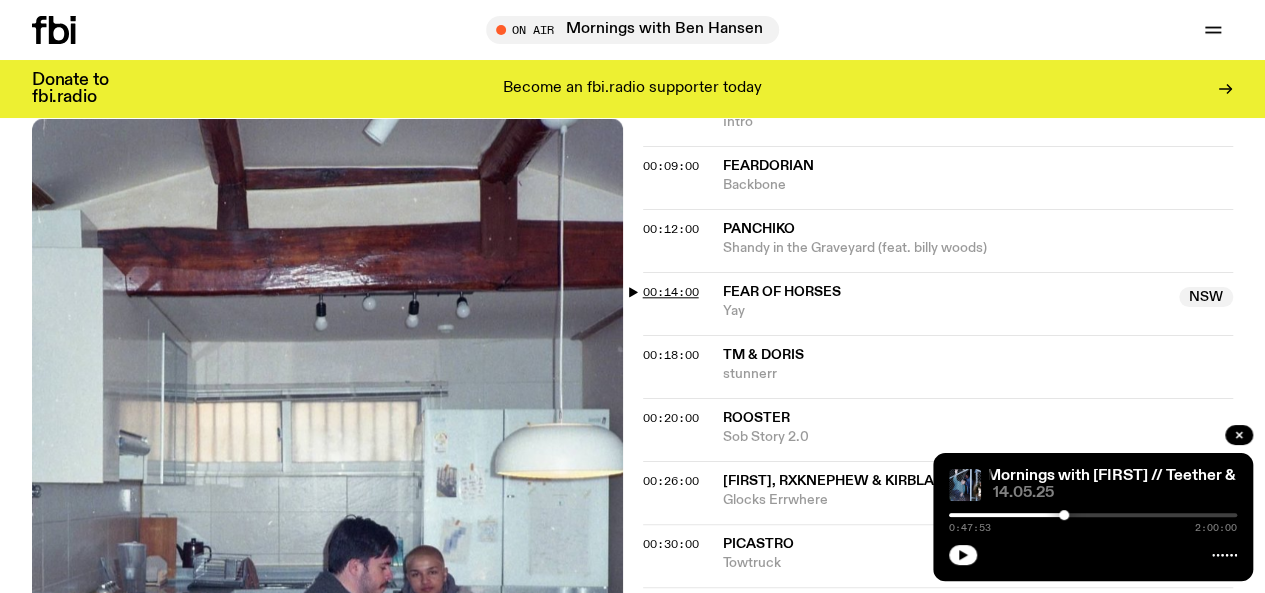 click on "00:14:00" at bounding box center [671, 292] 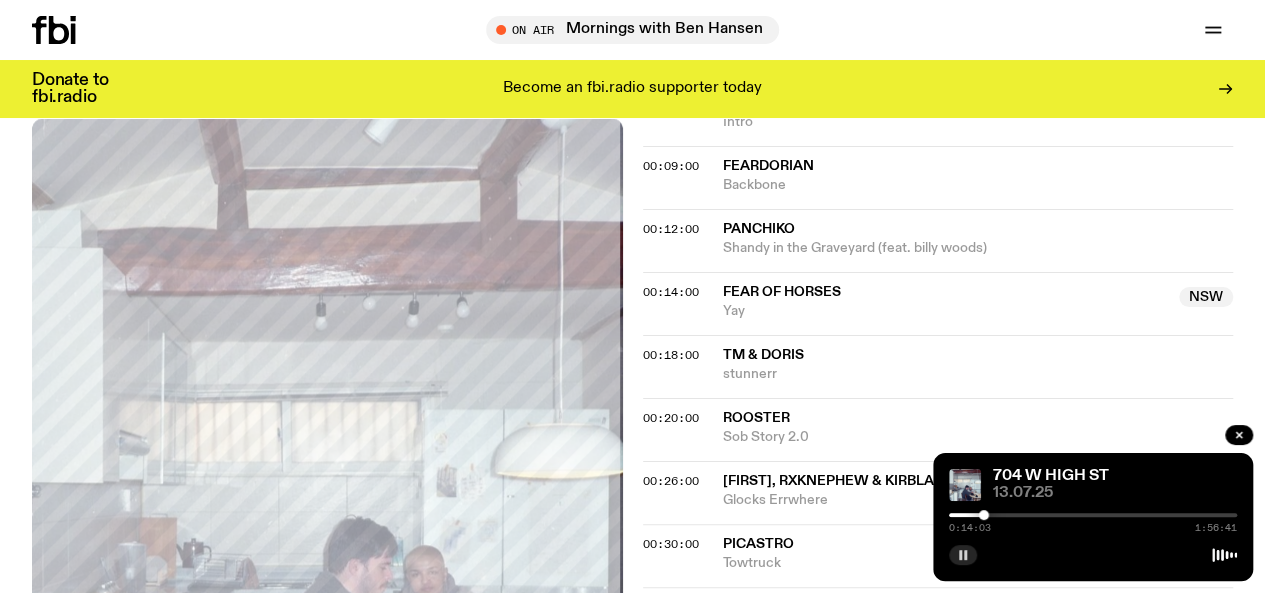 click 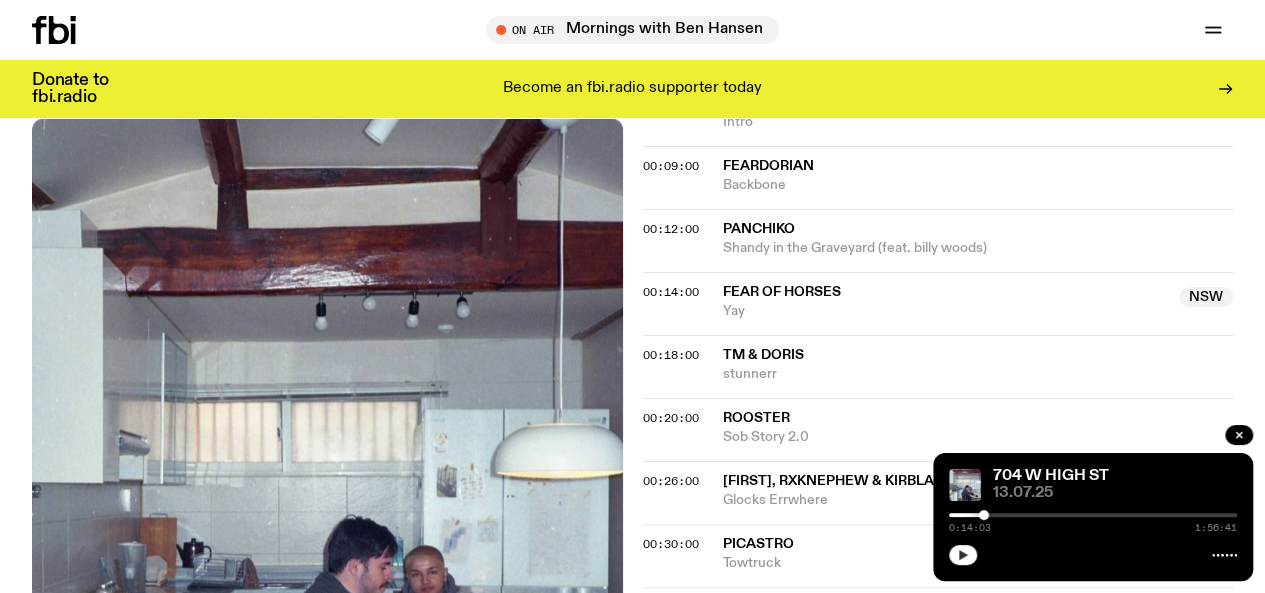 click 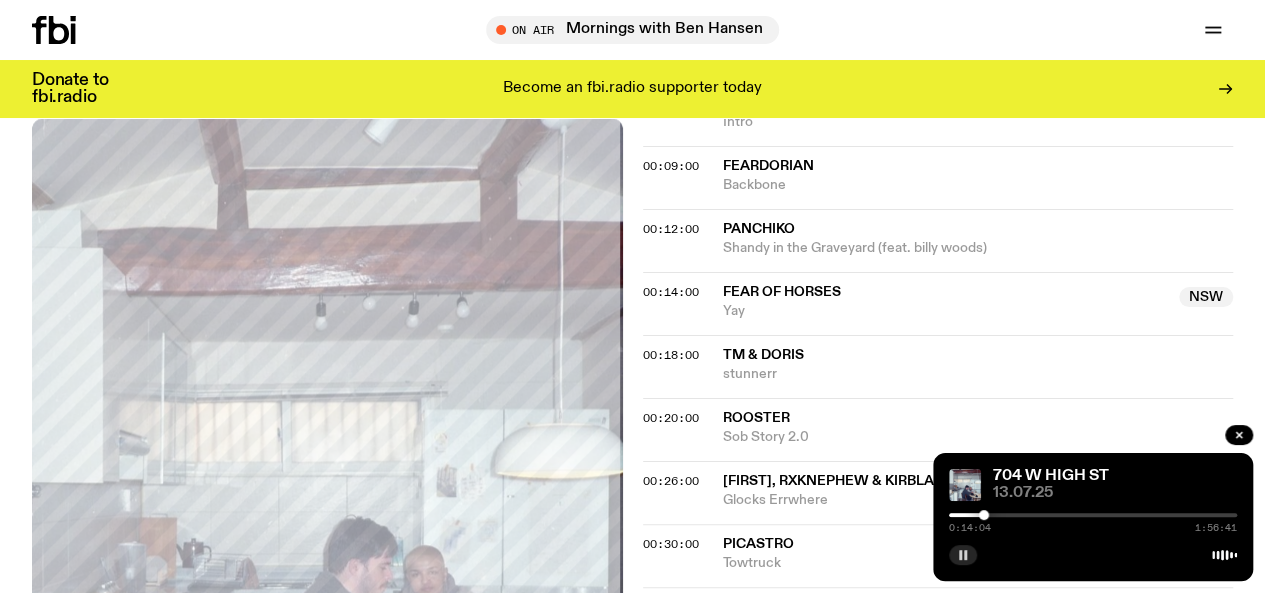 click at bounding box center (1093, 515) 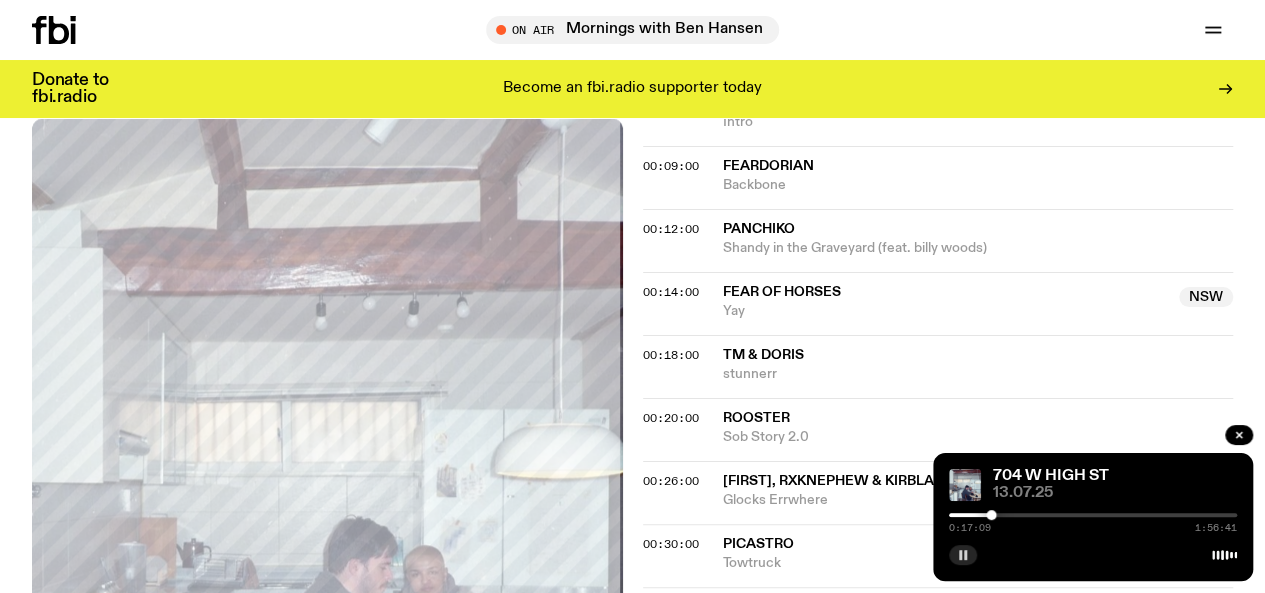 click at bounding box center (991, 515) 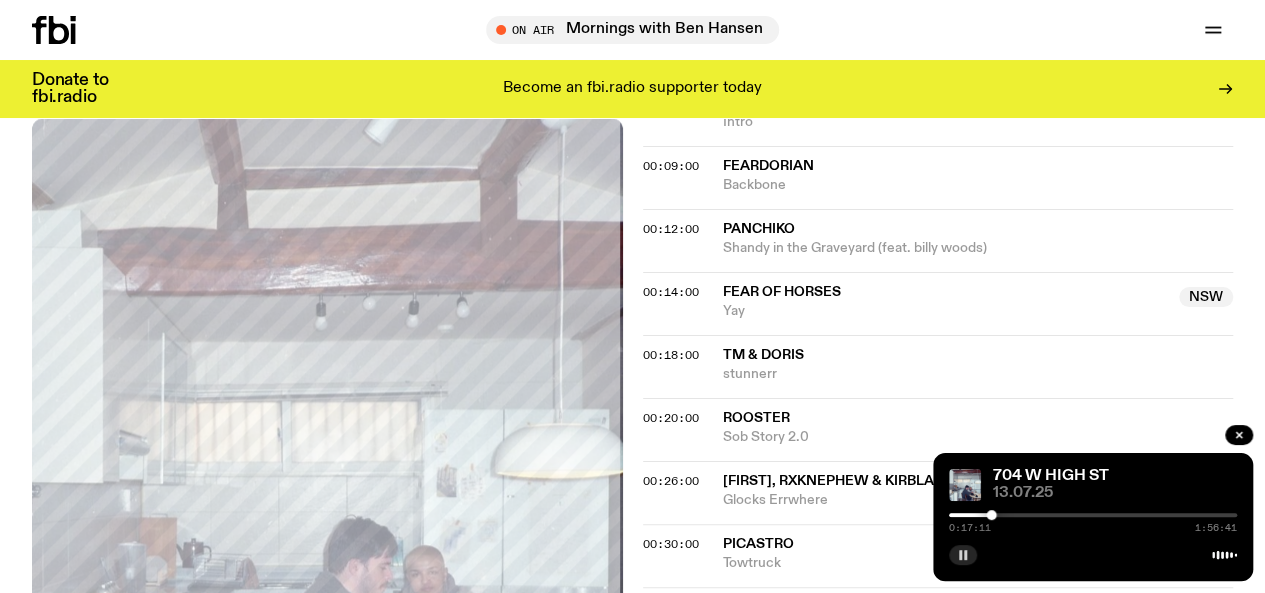 click at bounding box center (1093, 515) 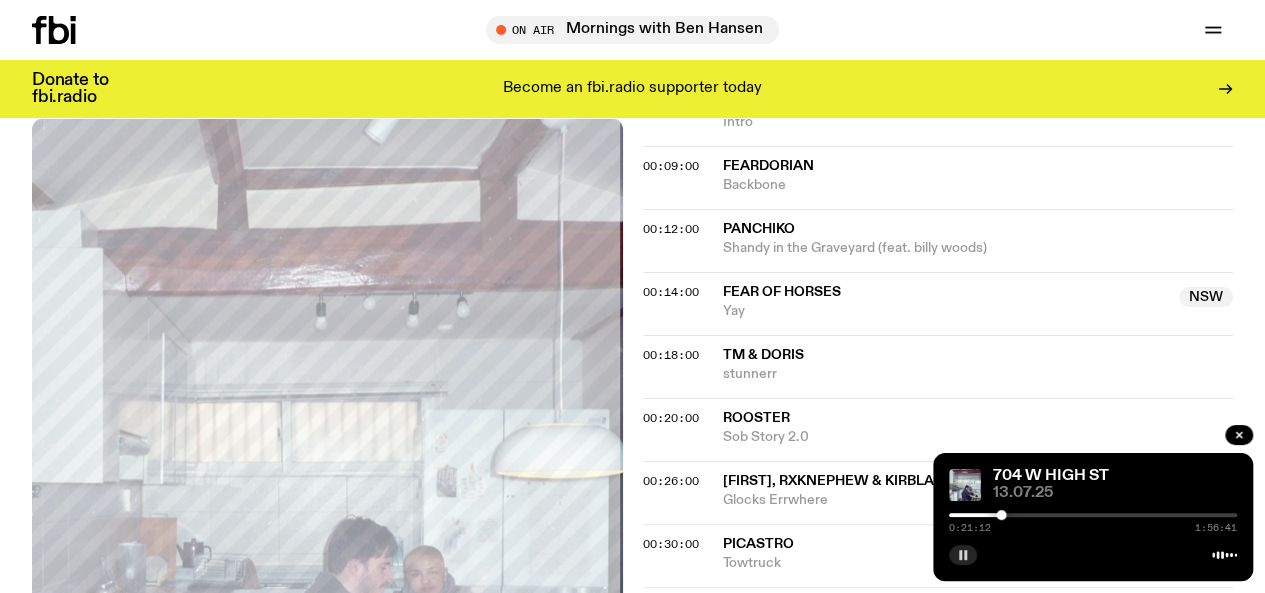 click at bounding box center (1001, 515) 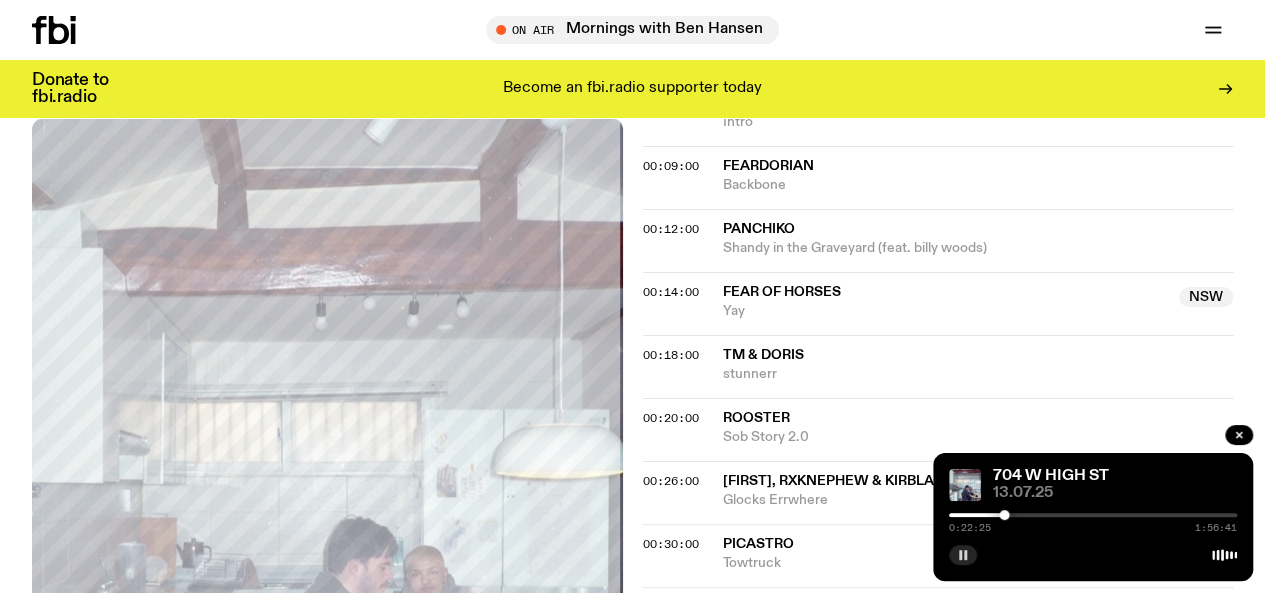click at bounding box center (1004, 515) 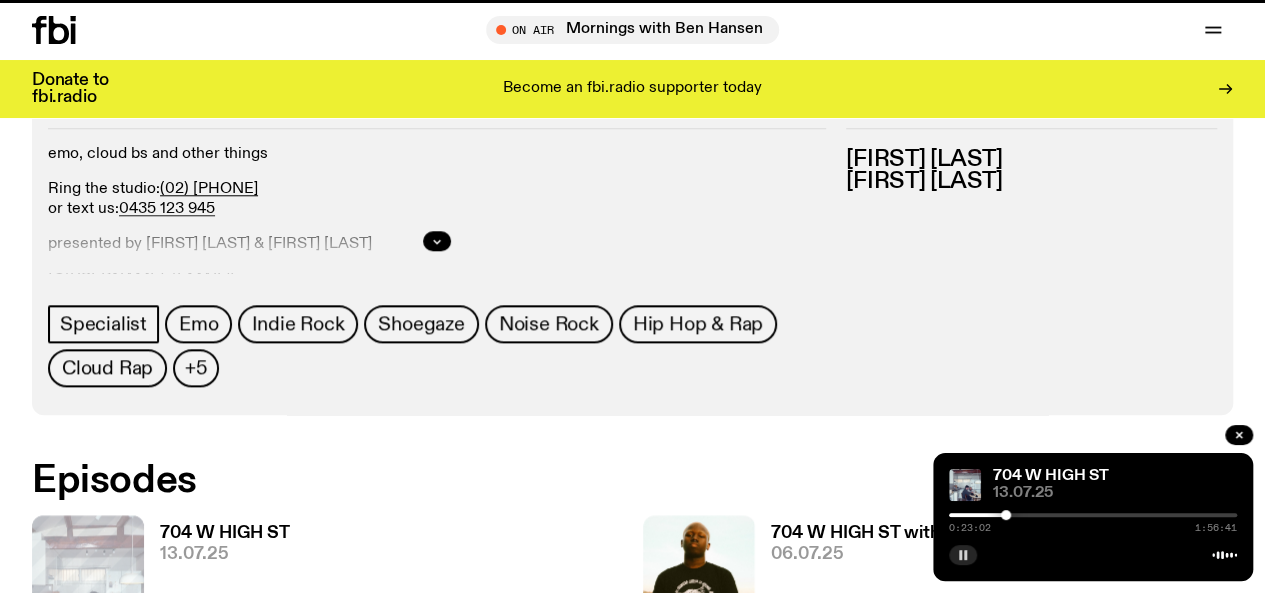 scroll, scrollTop: 893, scrollLeft: 0, axis: vertical 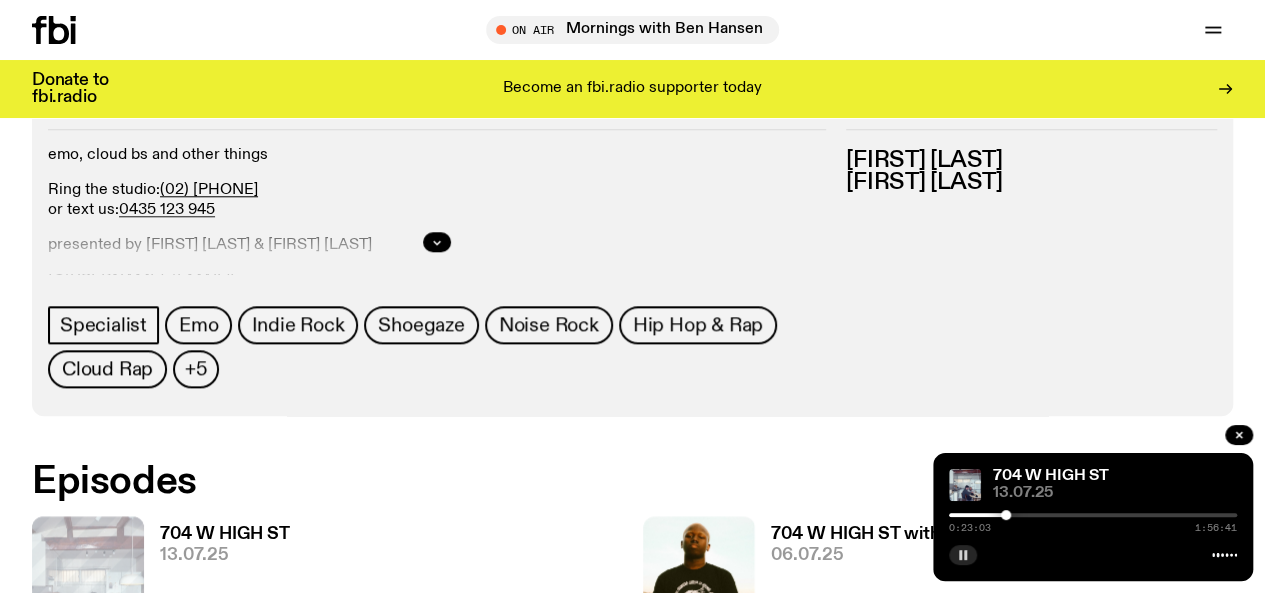 click at bounding box center (963, 555) 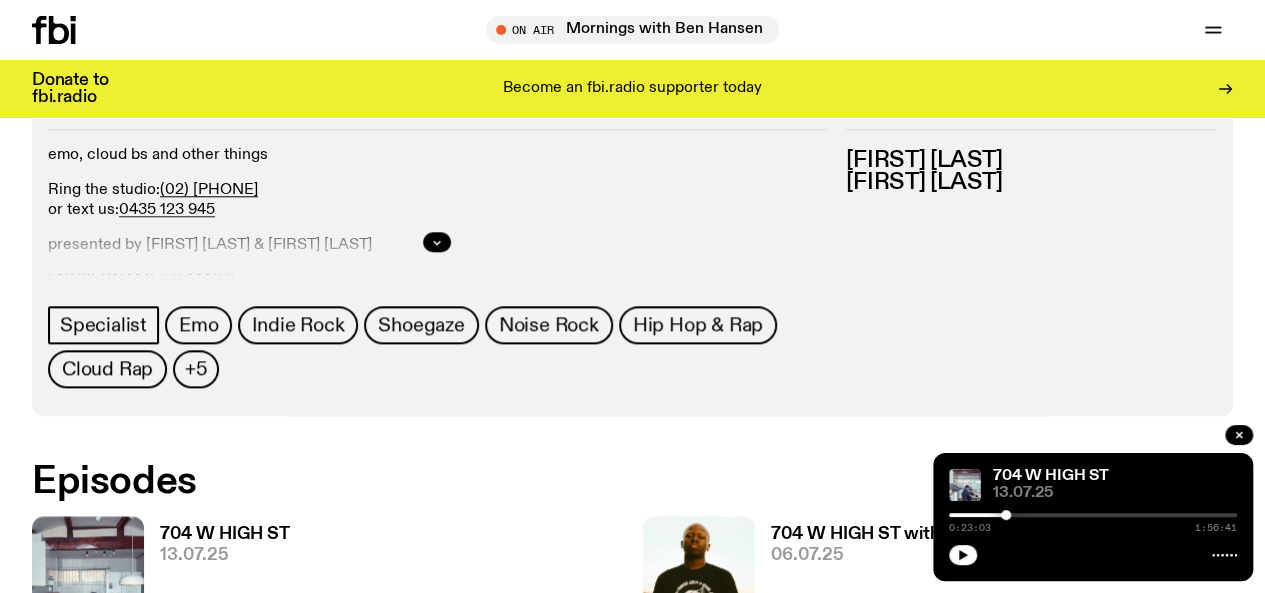 click on "704 W HIGH ST with FearDorian" at bounding box center (903, 534) 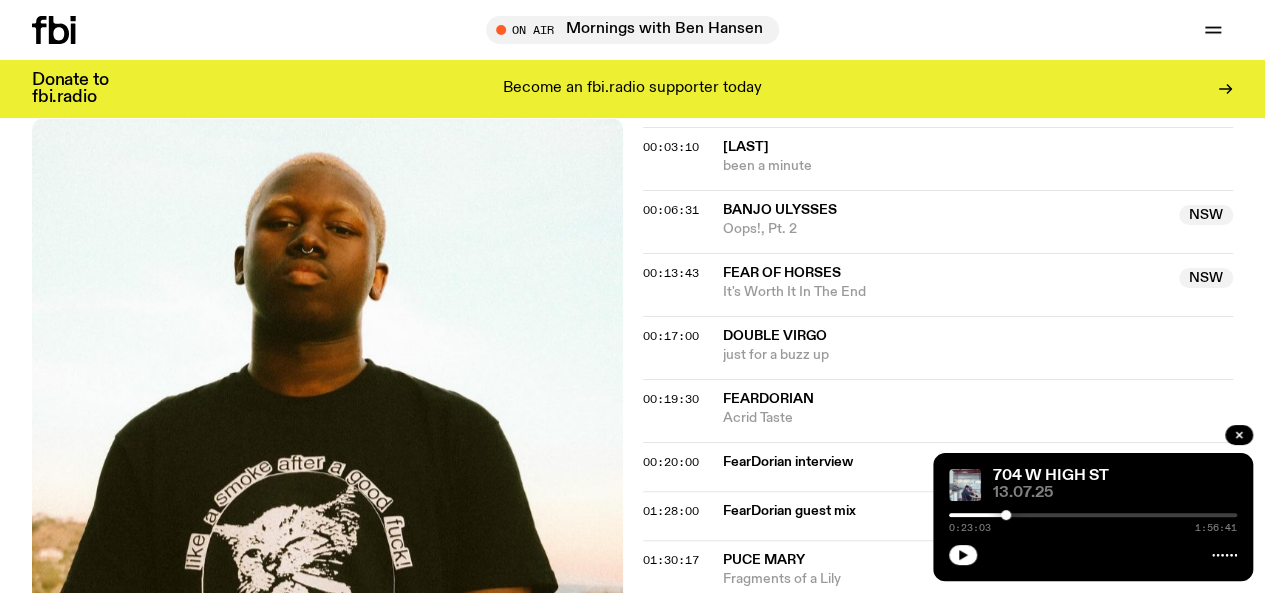 scroll, scrollTop: 870, scrollLeft: 0, axis: vertical 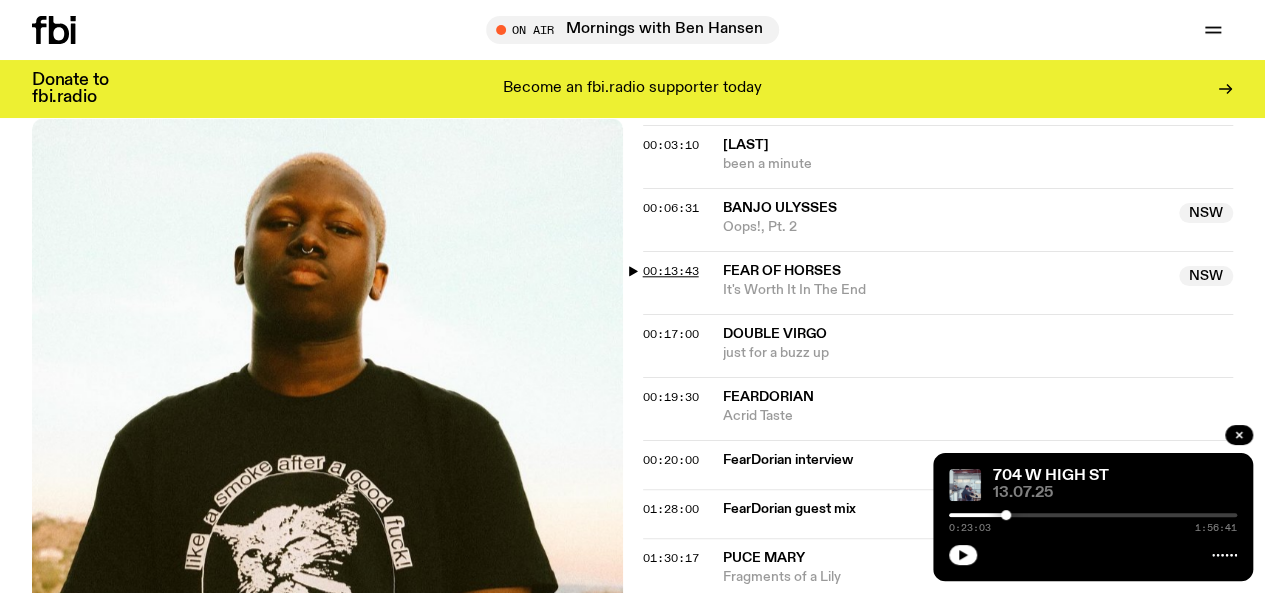 click on "00:13:43" at bounding box center (671, 271) 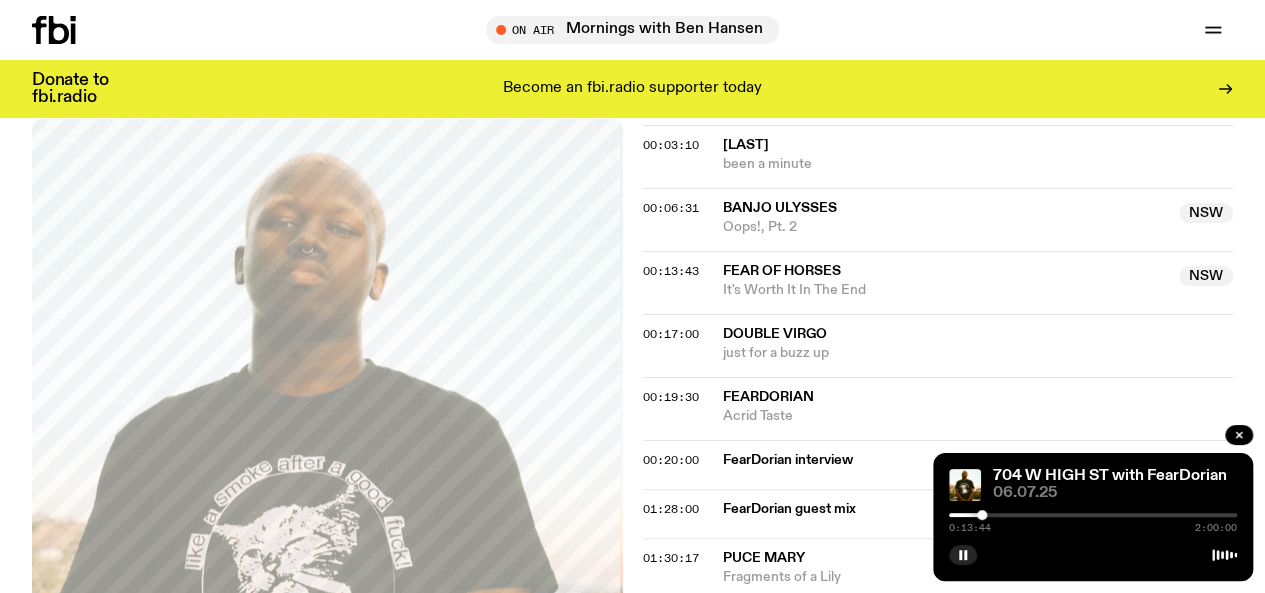 click at bounding box center (982, 515) 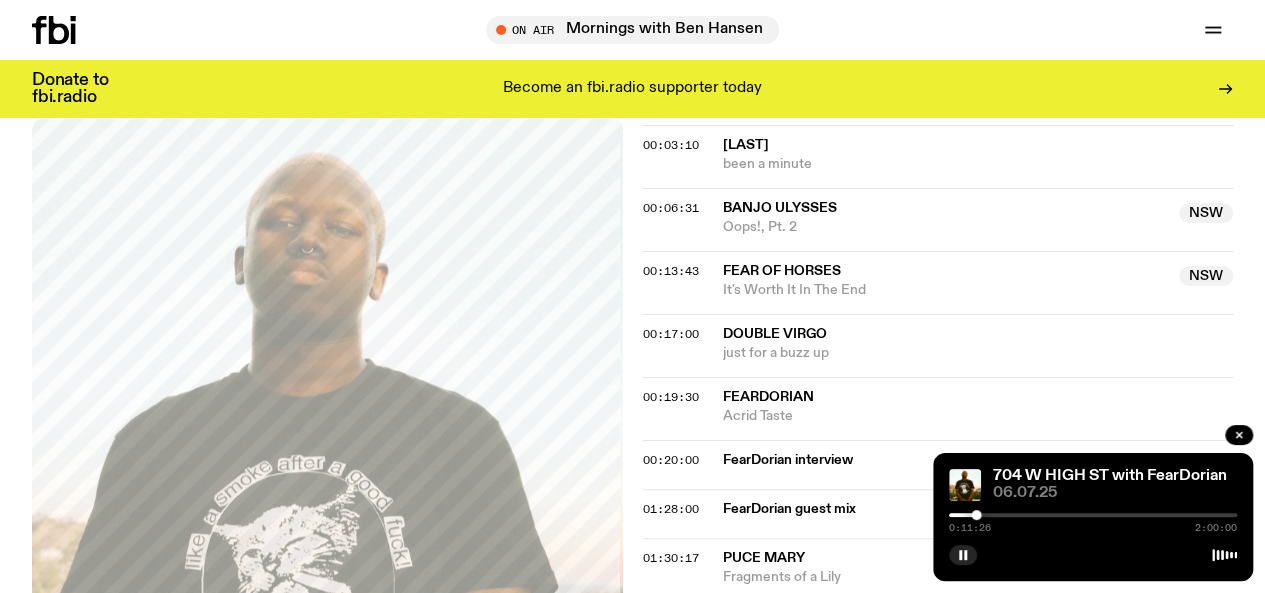 click at bounding box center (976, 515) 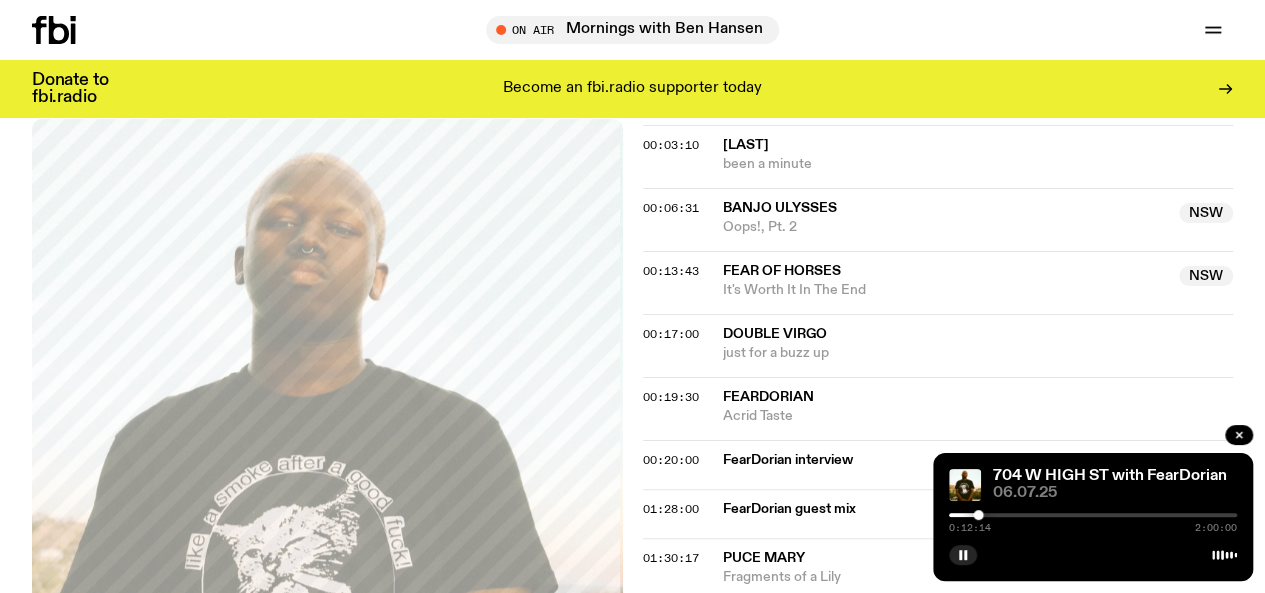 click at bounding box center [834, 515] 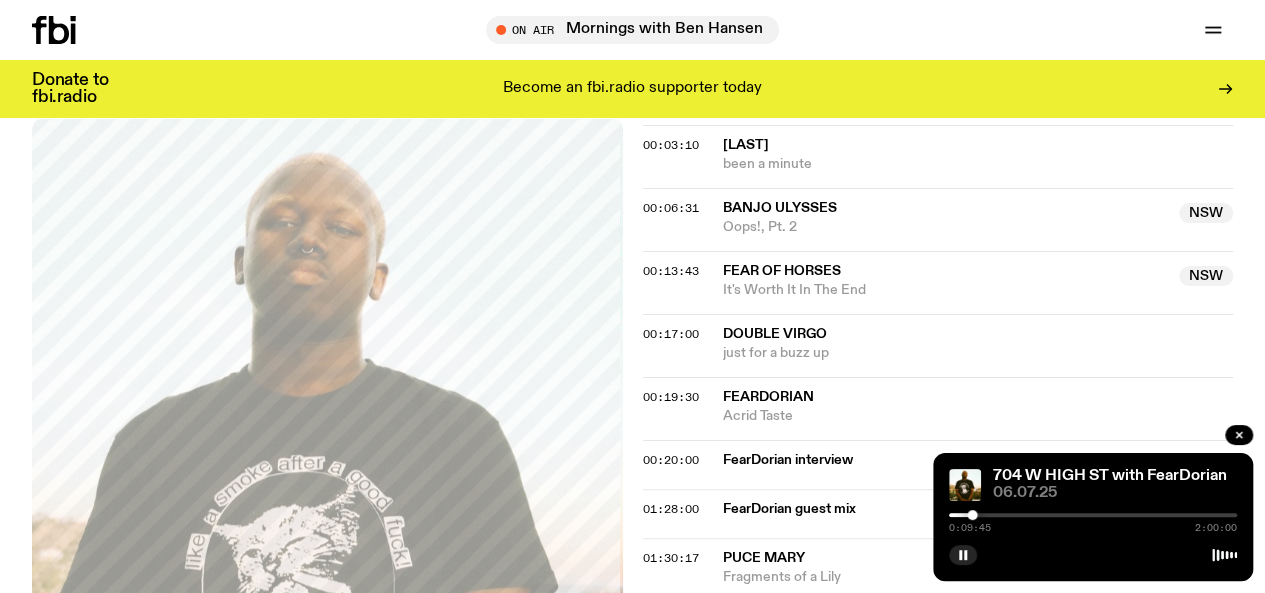 click on "0:09:45 2:00:00" at bounding box center (1093, 521) 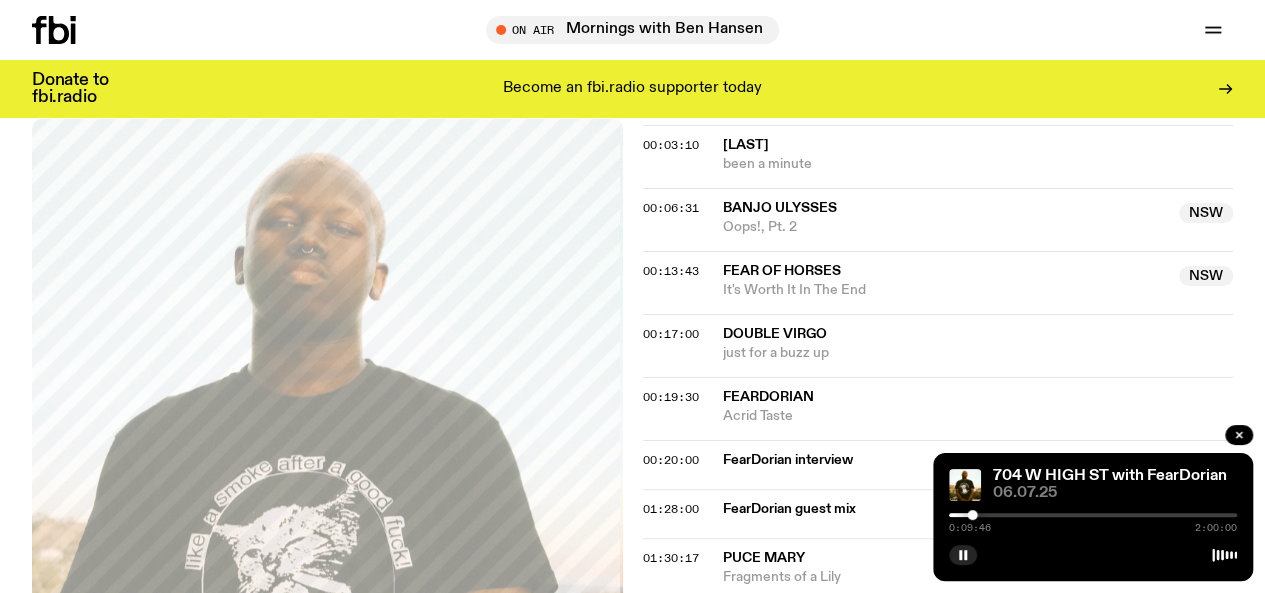 click at bounding box center [1093, 515] 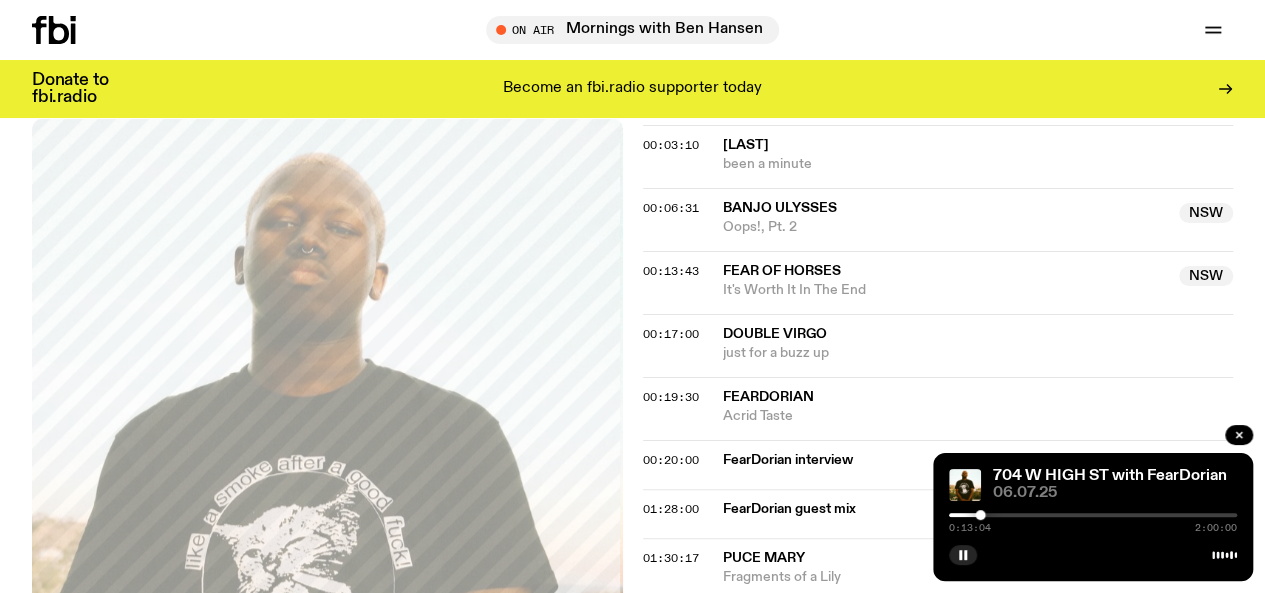 click at bounding box center [1093, 515] 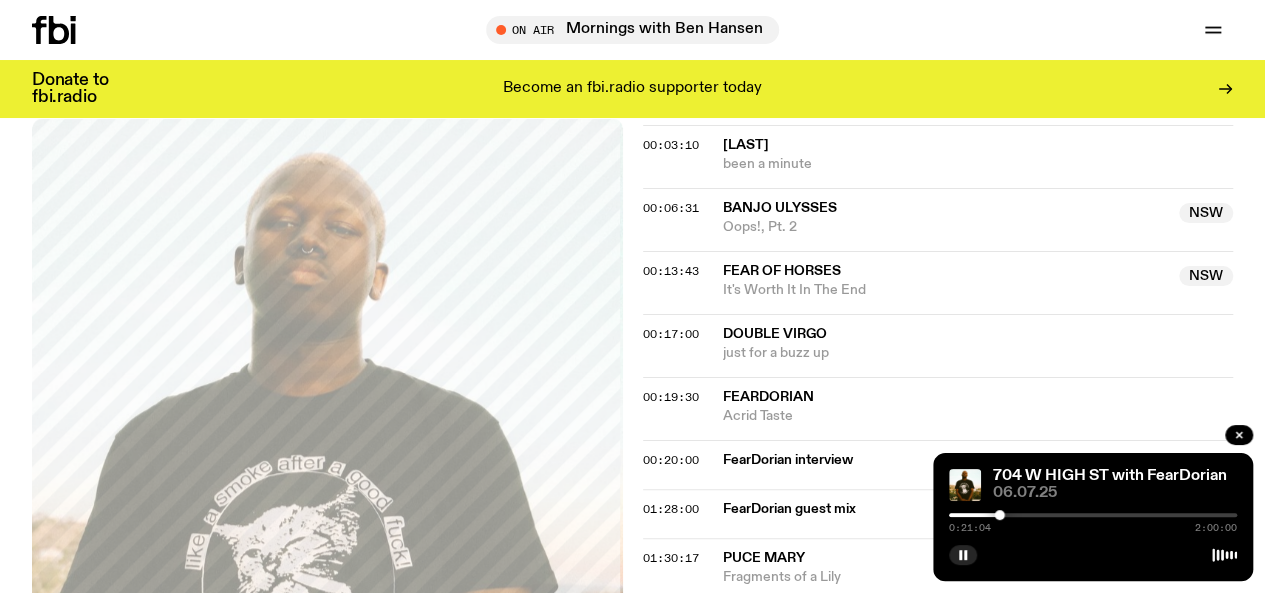 click at bounding box center [856, 515] 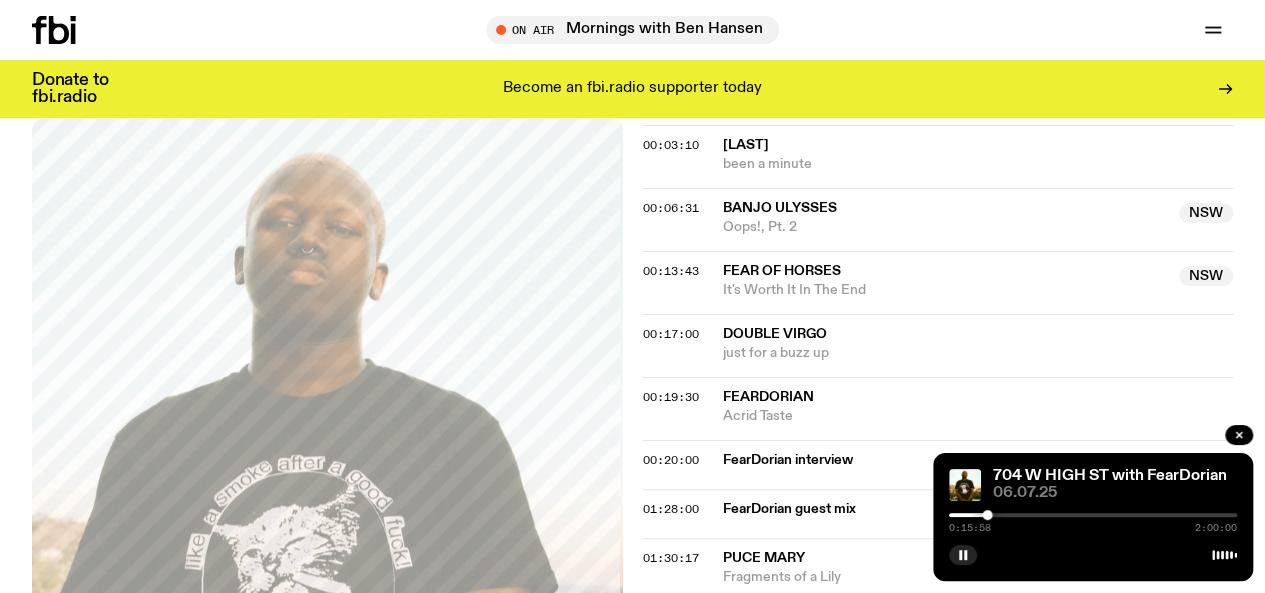 click at bounding box center (1093, 515) 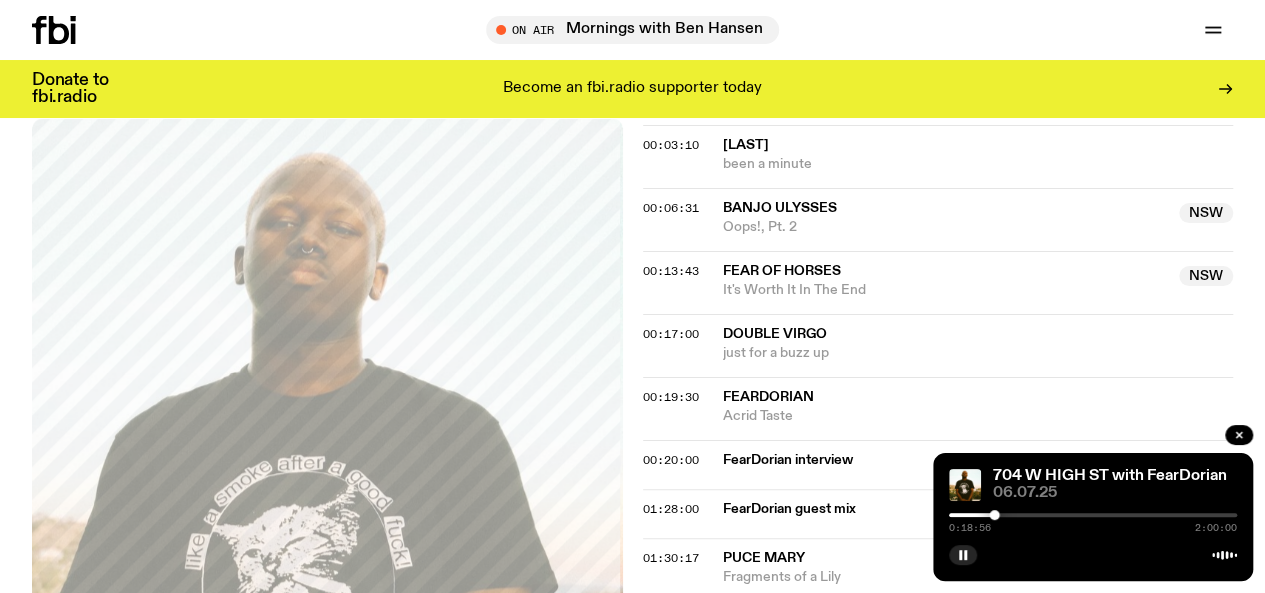 click at bounding box center [994, 515] 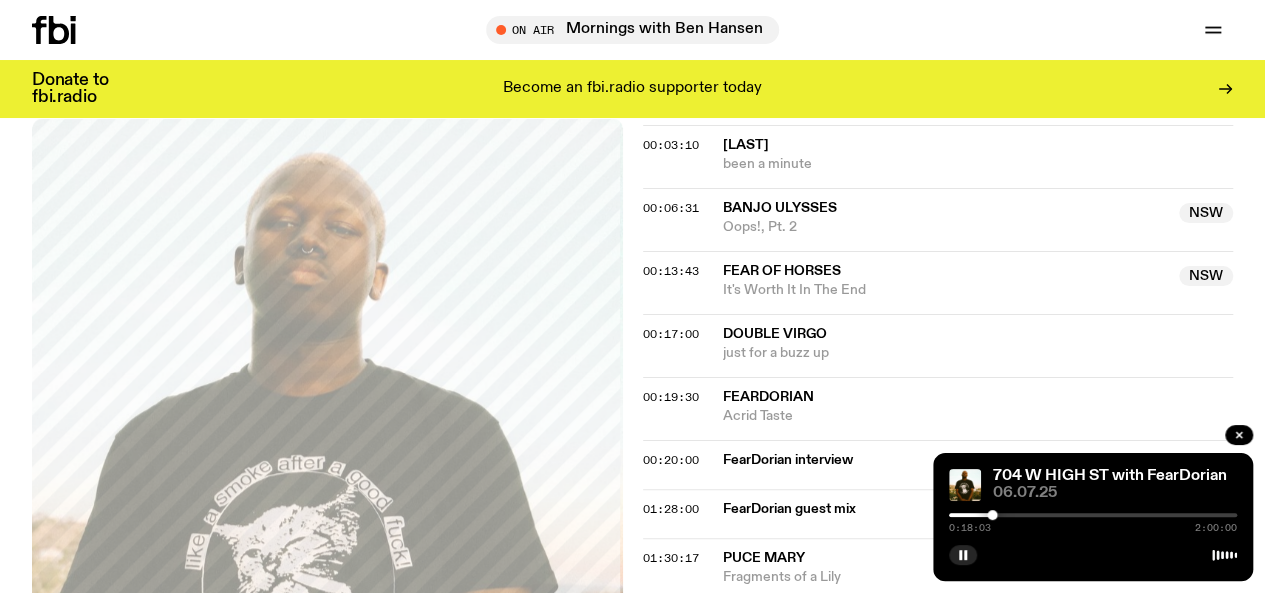 click at bounding box center (992, 515) 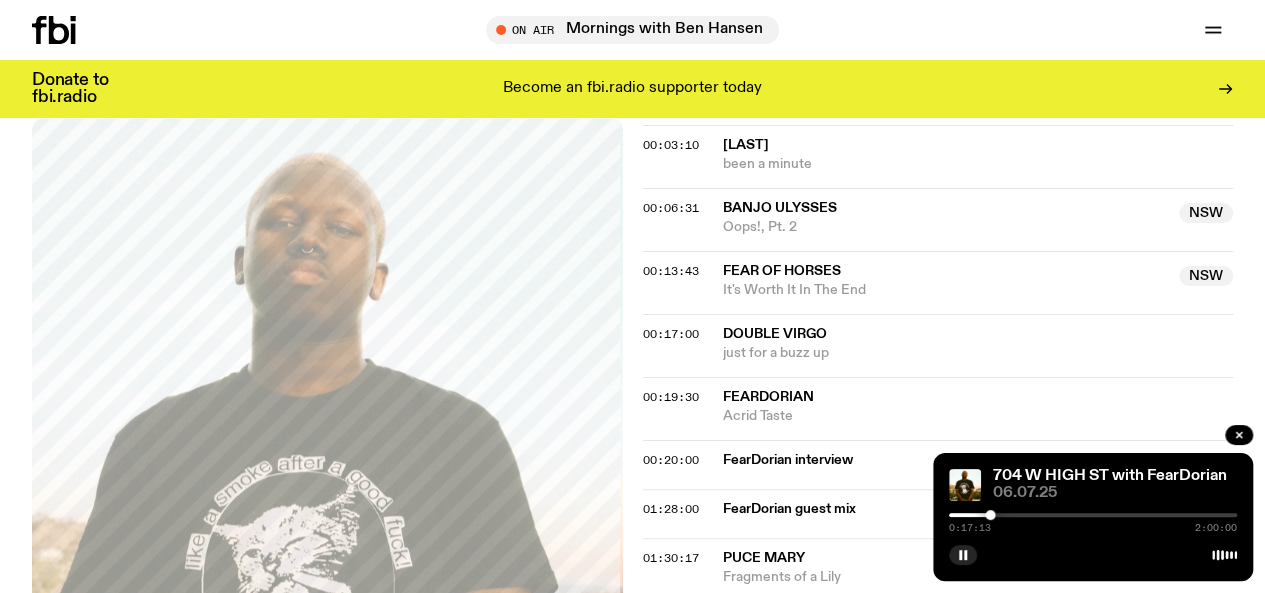 click at bounding box center (990, 515) 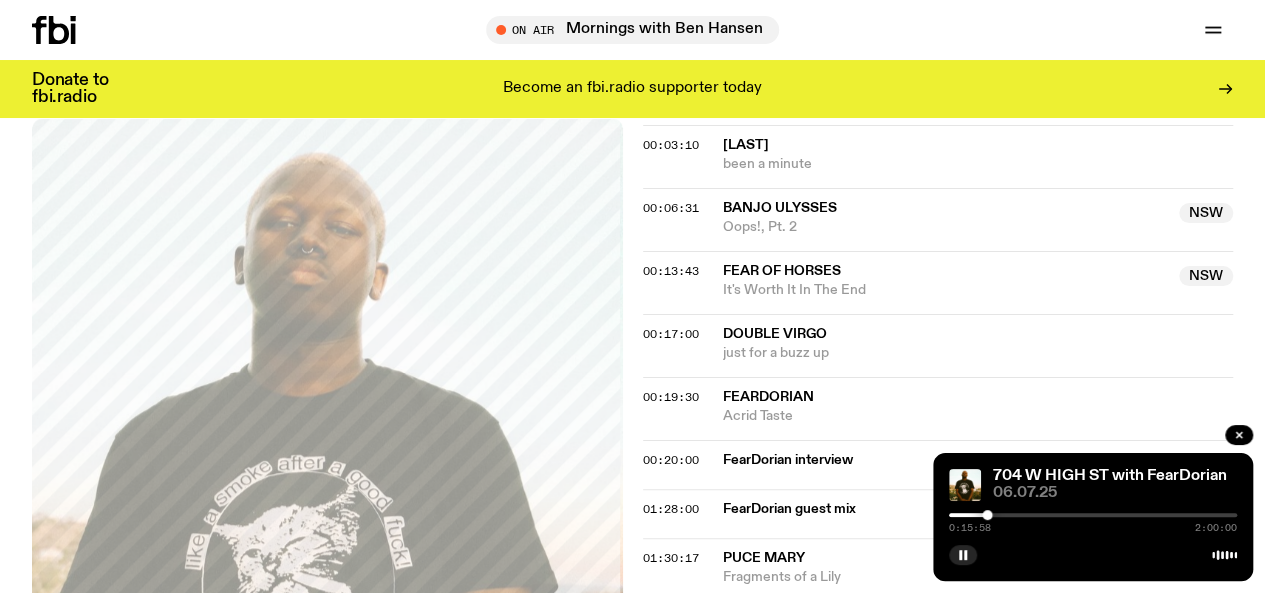 click at bounding box center (987, 515) 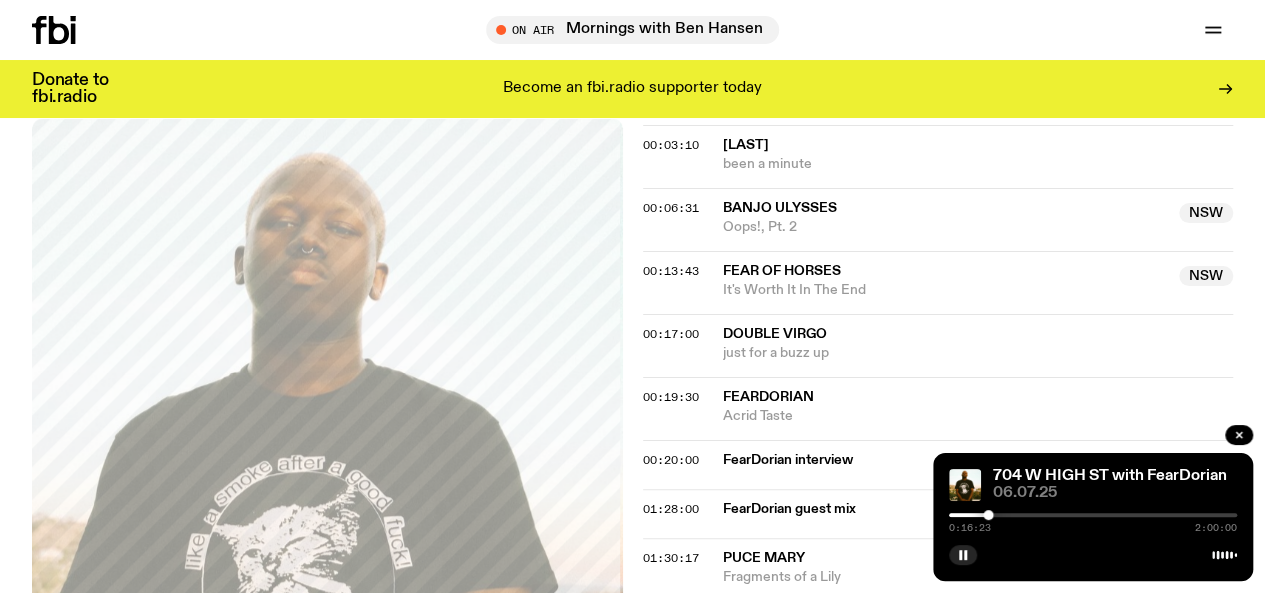 click at bounding box center (988, 515) 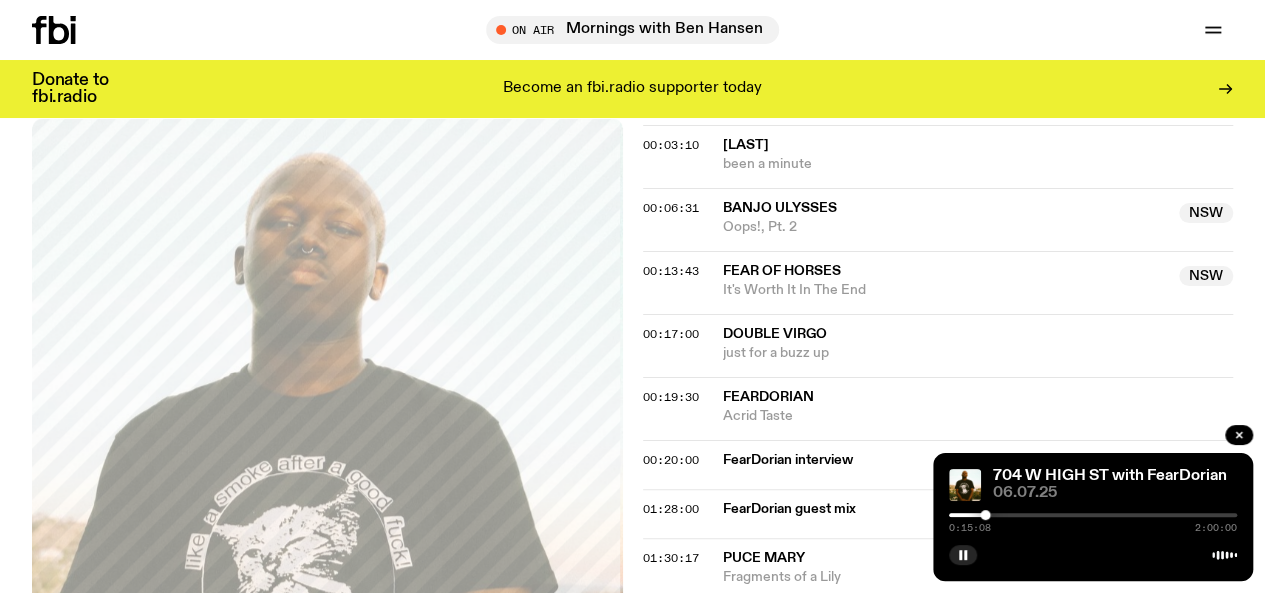 click at bounding box center (985, 515) 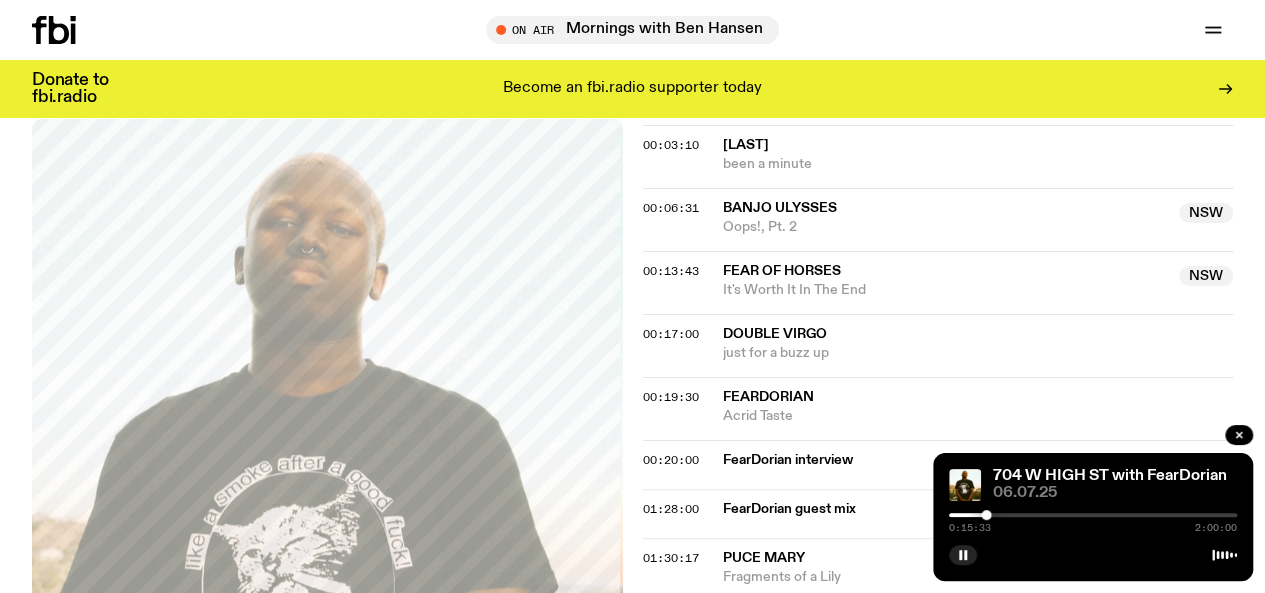 click at bounding box center (986, 515) 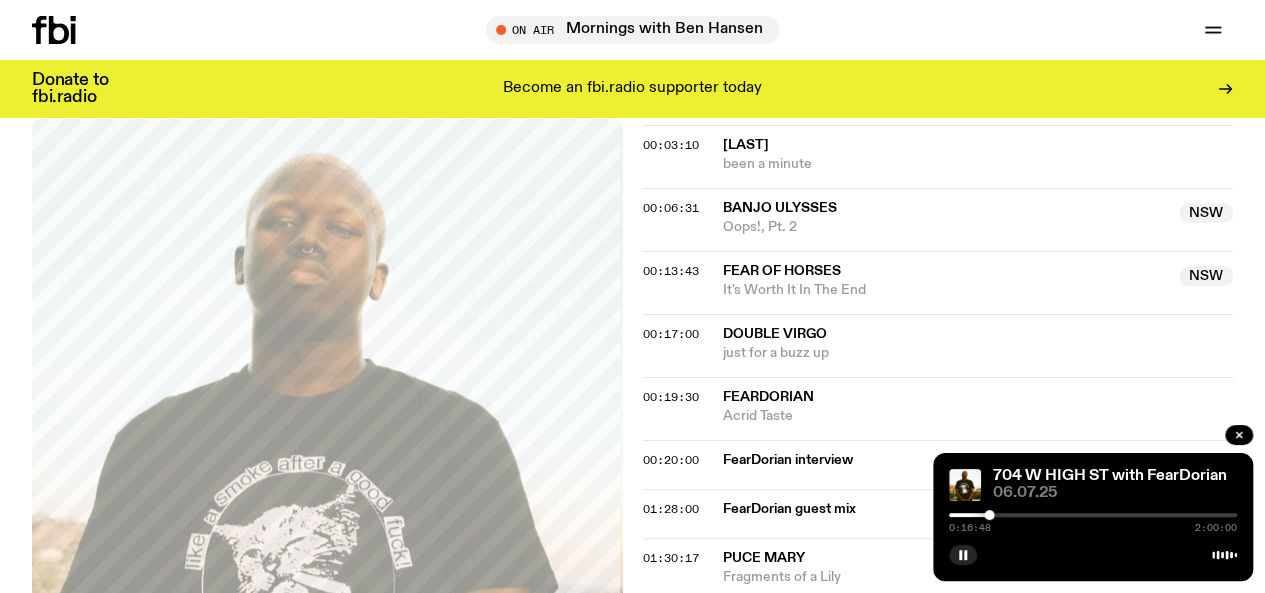 click at bounding box center [989, 515] 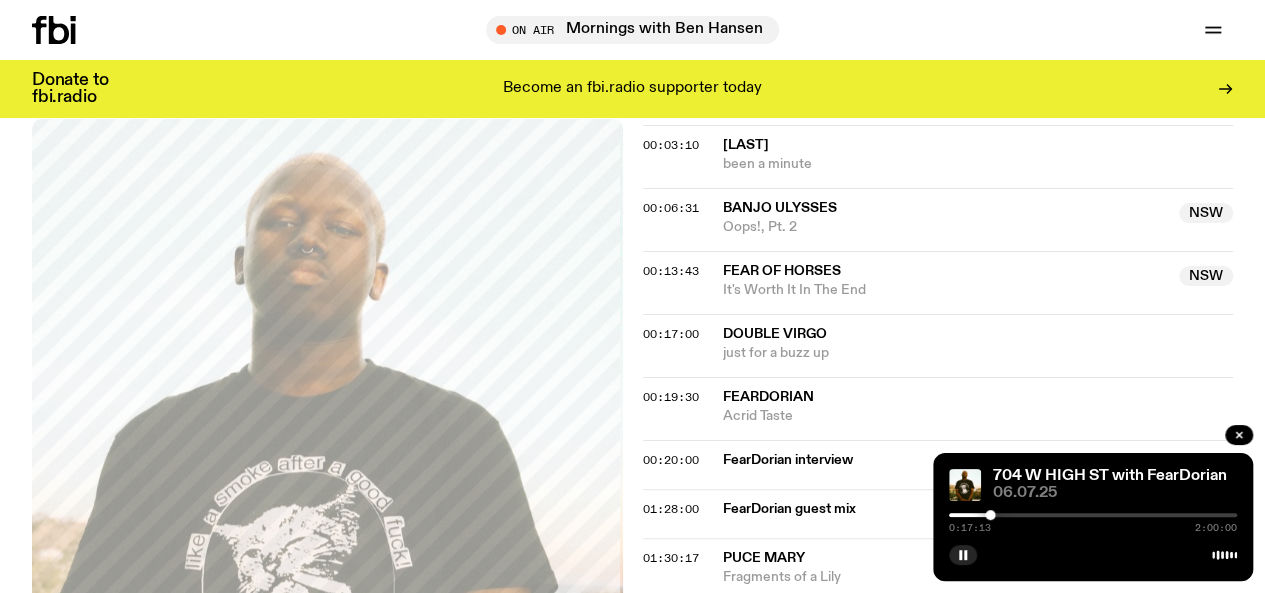 click at bounding box center [990, 515] 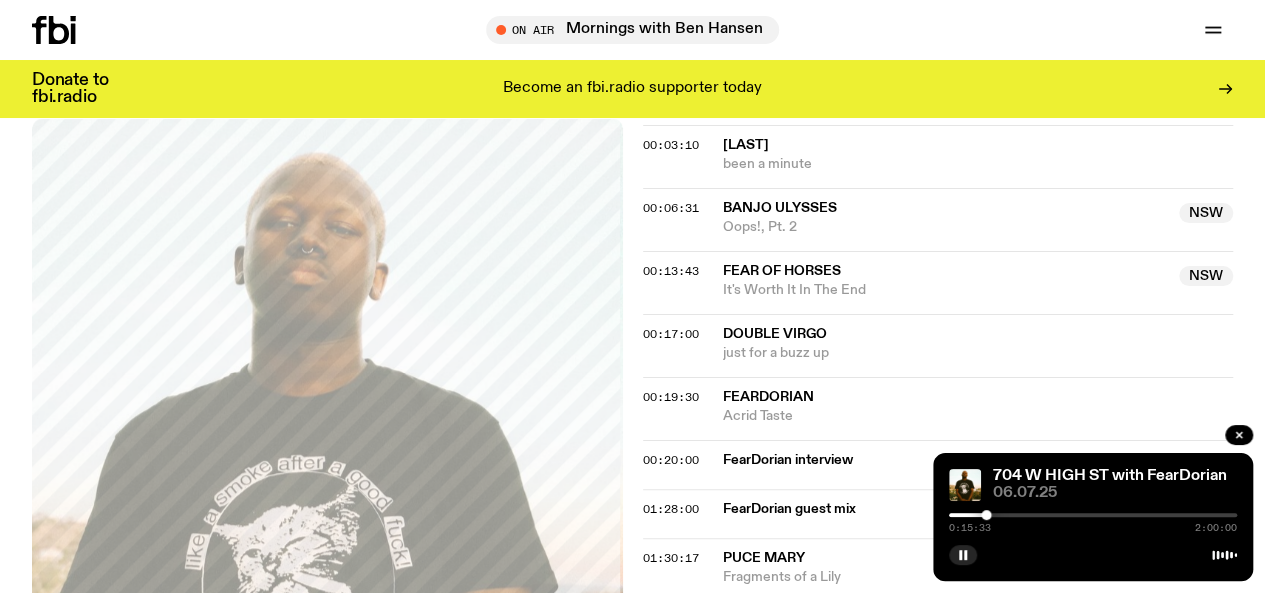 click at bounding box center (986, 515) 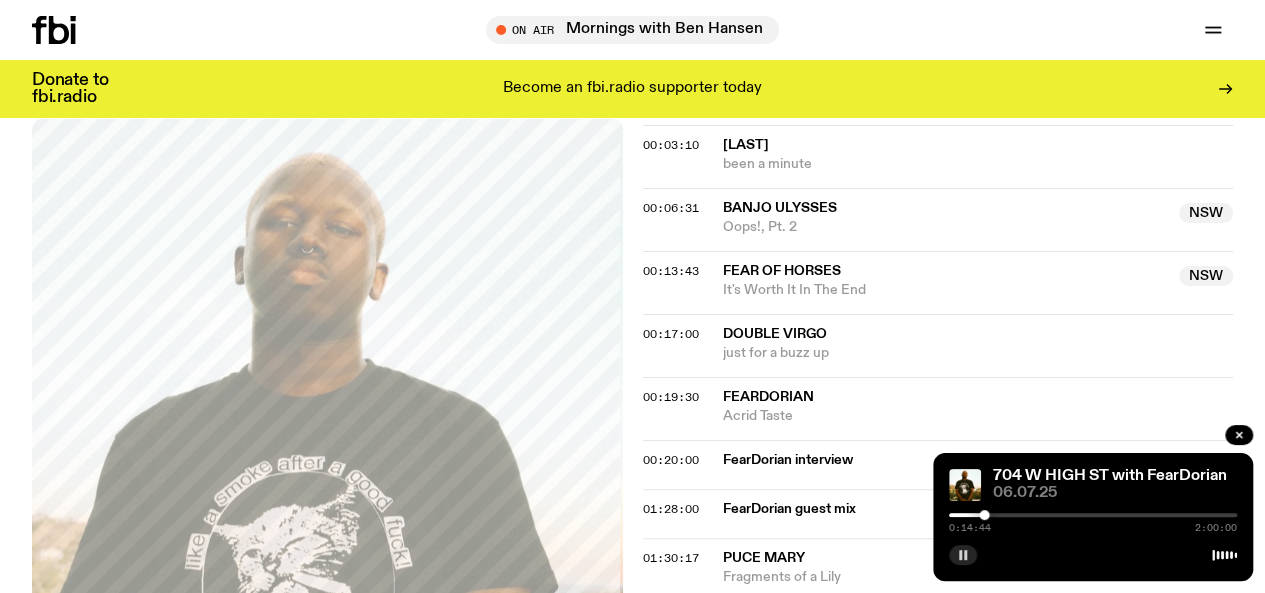 click at bounding box center [963, 555] 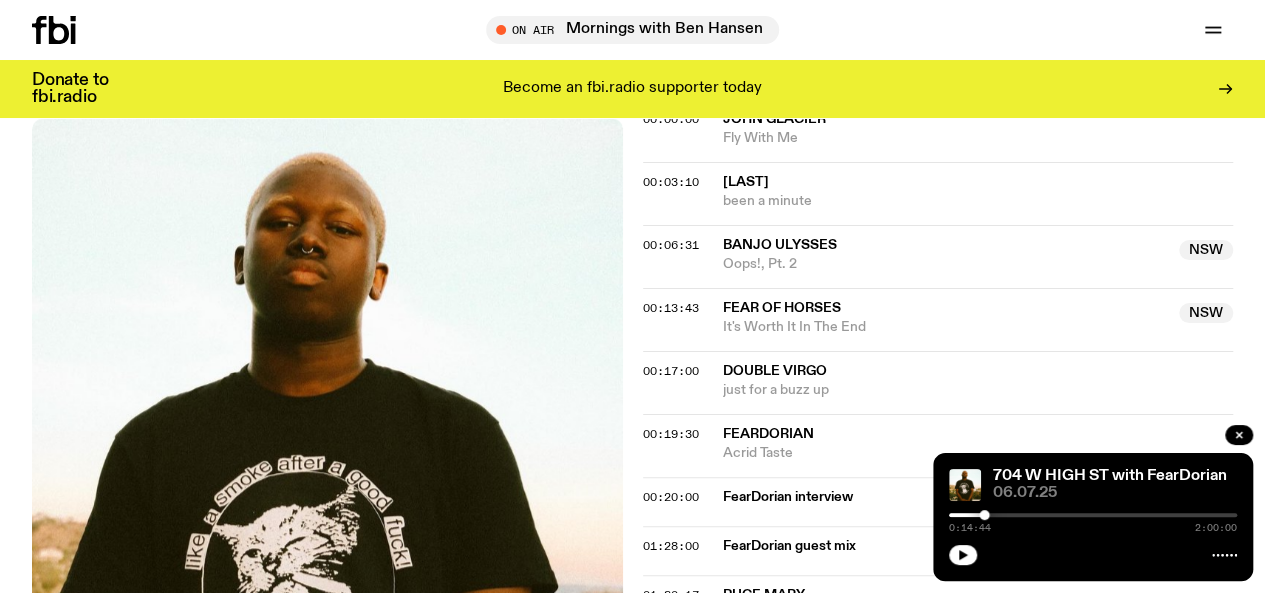 scroll, scrollTop: 750, scrollLeft: 0, axis: vertical 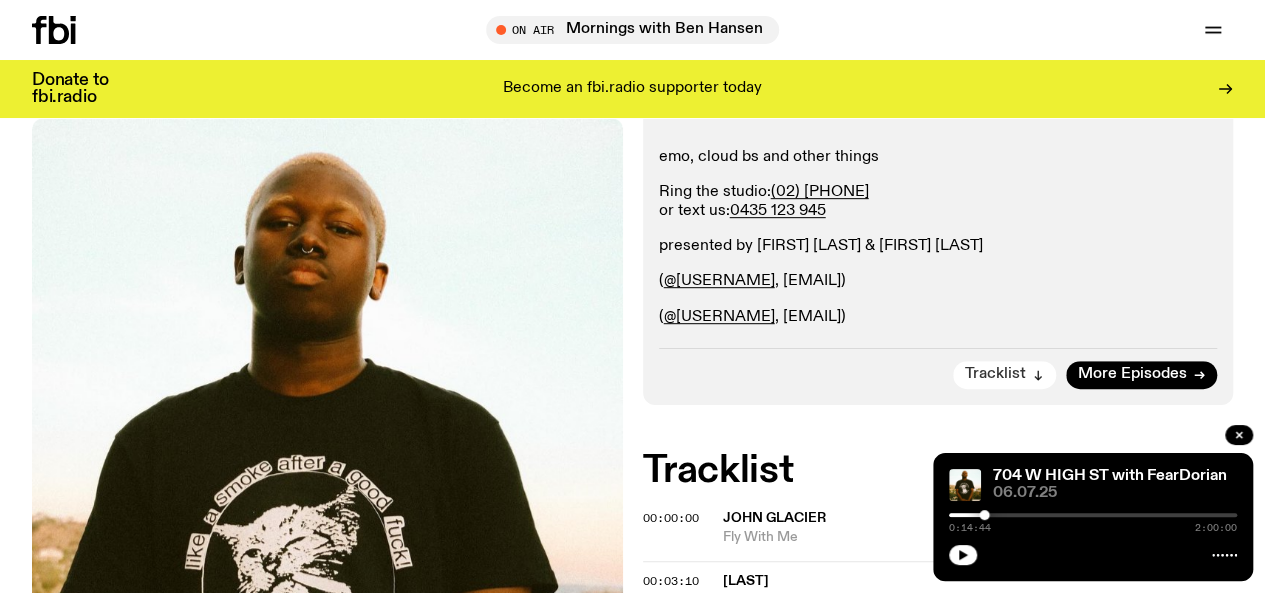 click on "Tracklist" at bounding box center [1004, 375] 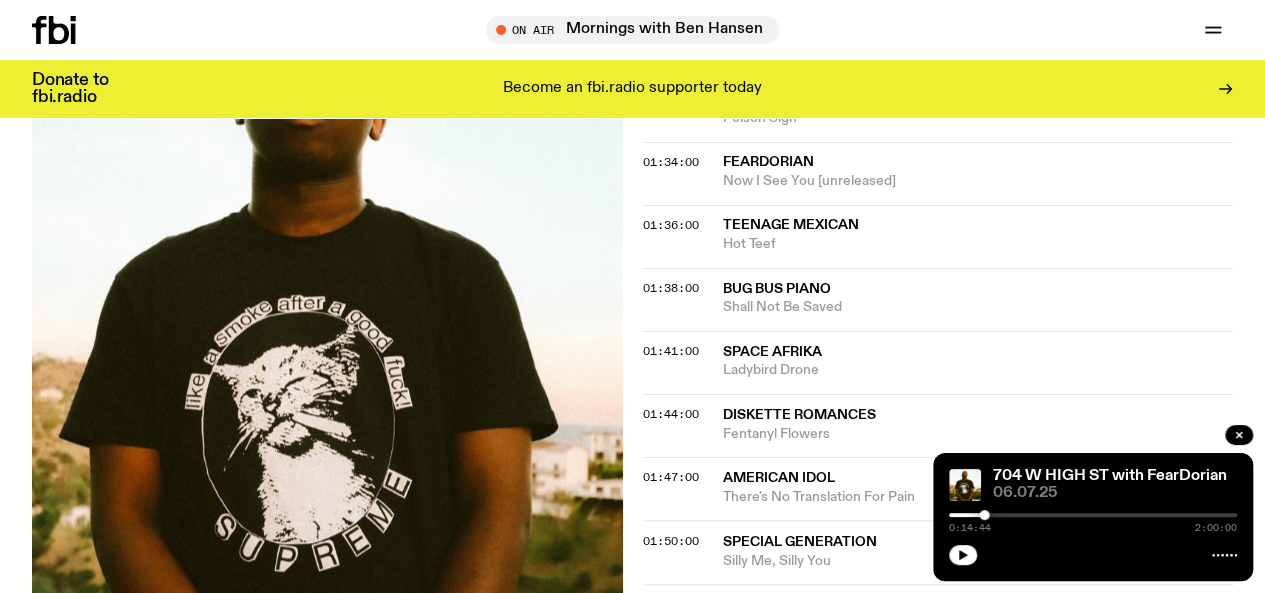 scroll, scrollTop: 1418, scrollLeft: 0, axis: vertical 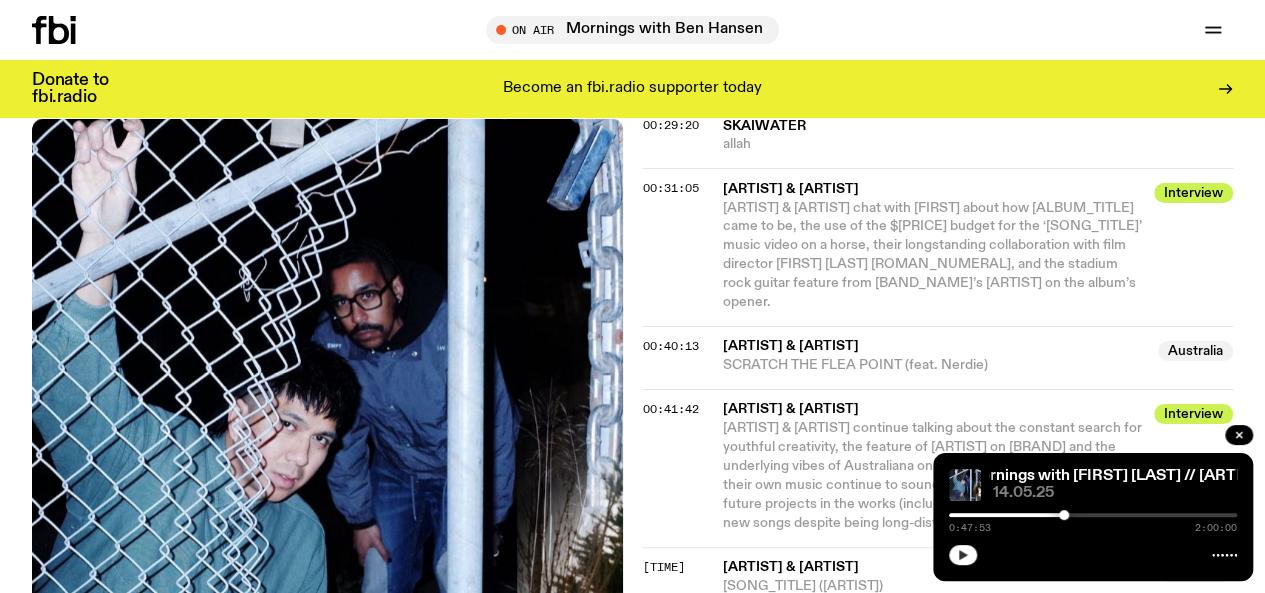 click 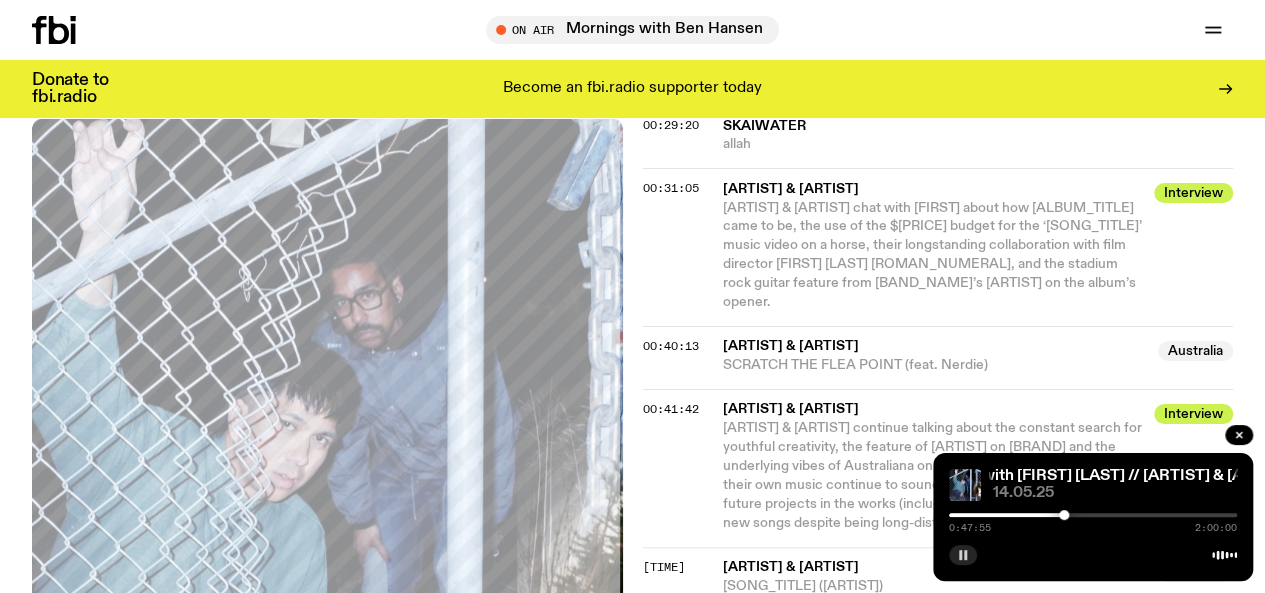 click at bounding box center [1064, 515] 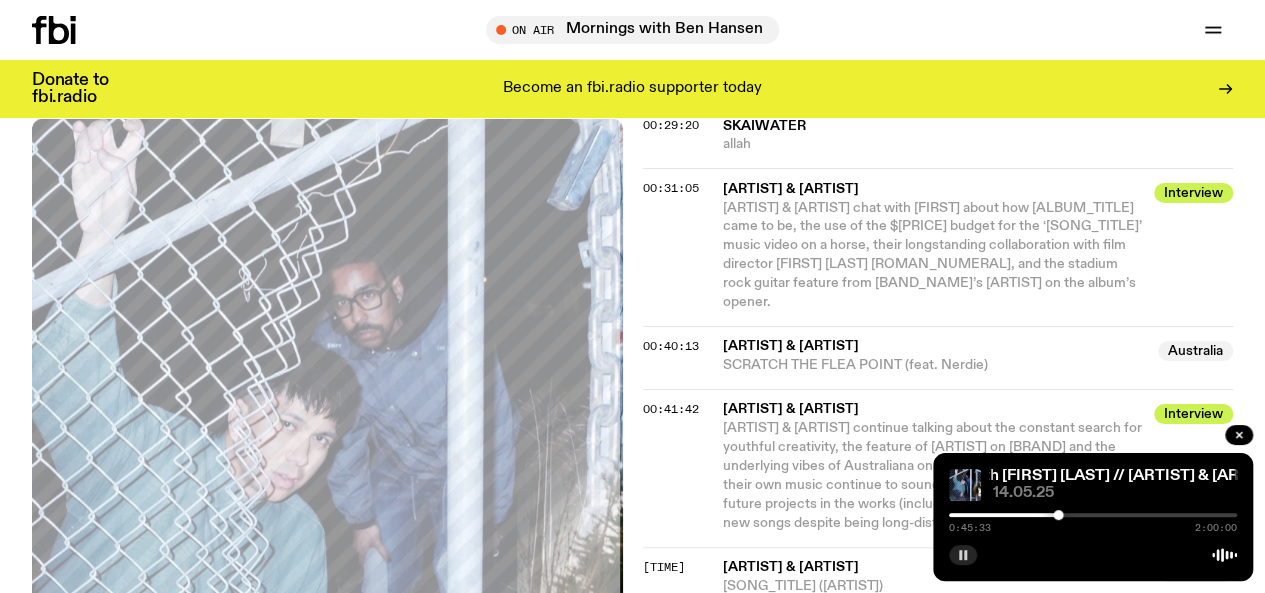 click at bounding box center (1093, 515) 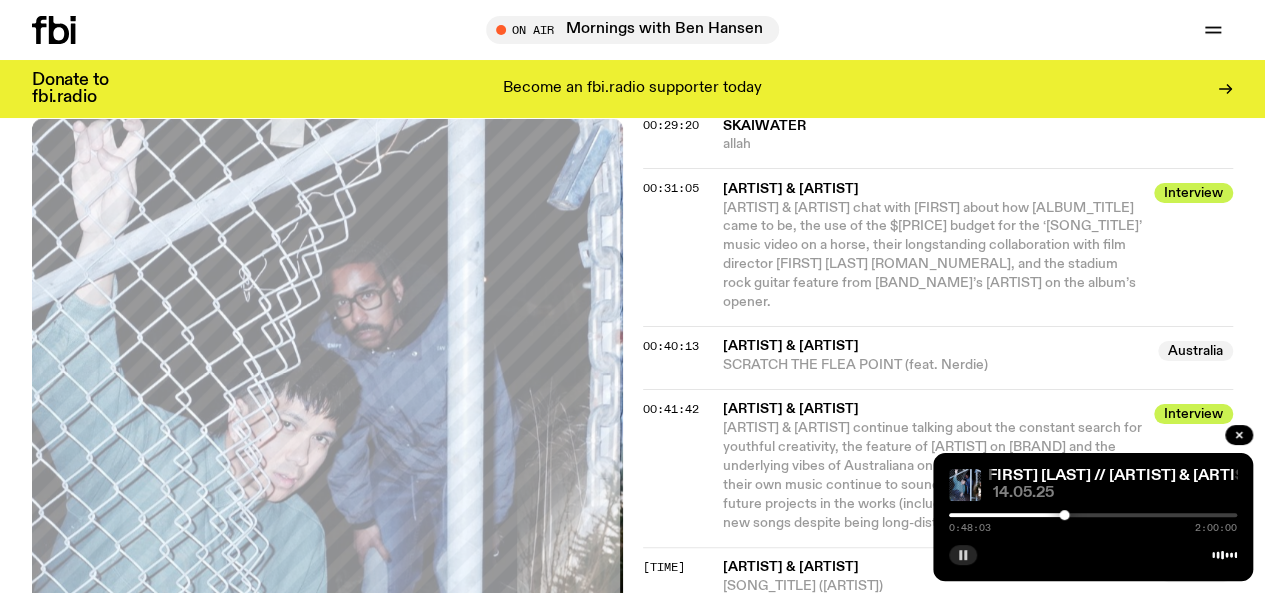 click at bounding box center (1064, 515) 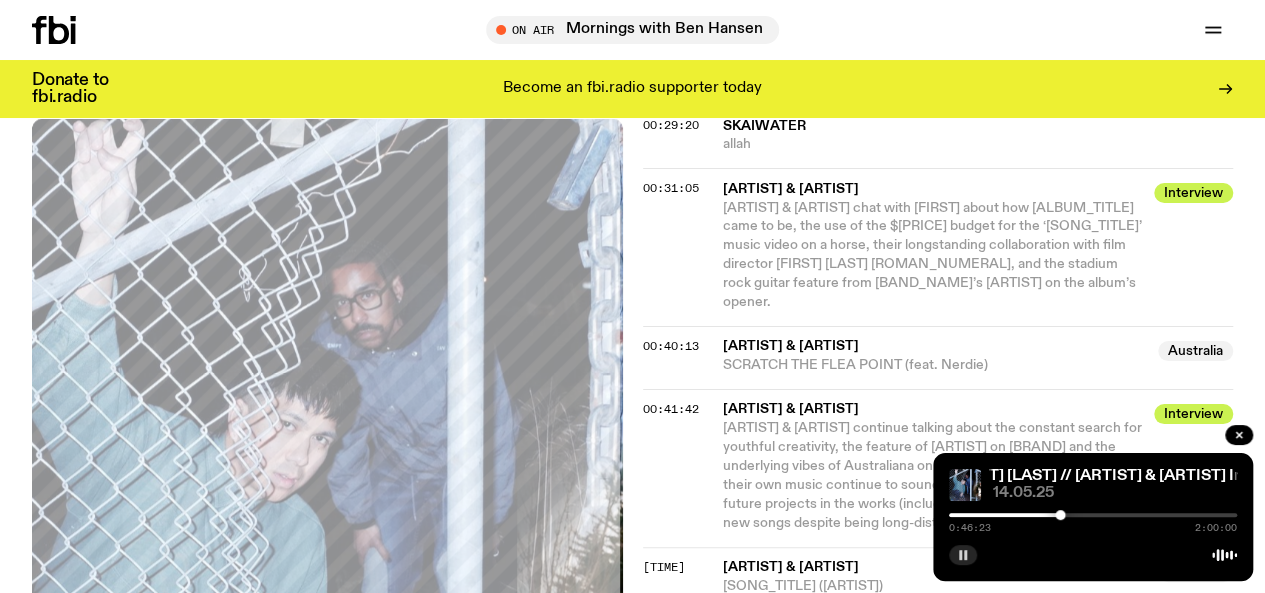 click at bounding box center [1060, 515] 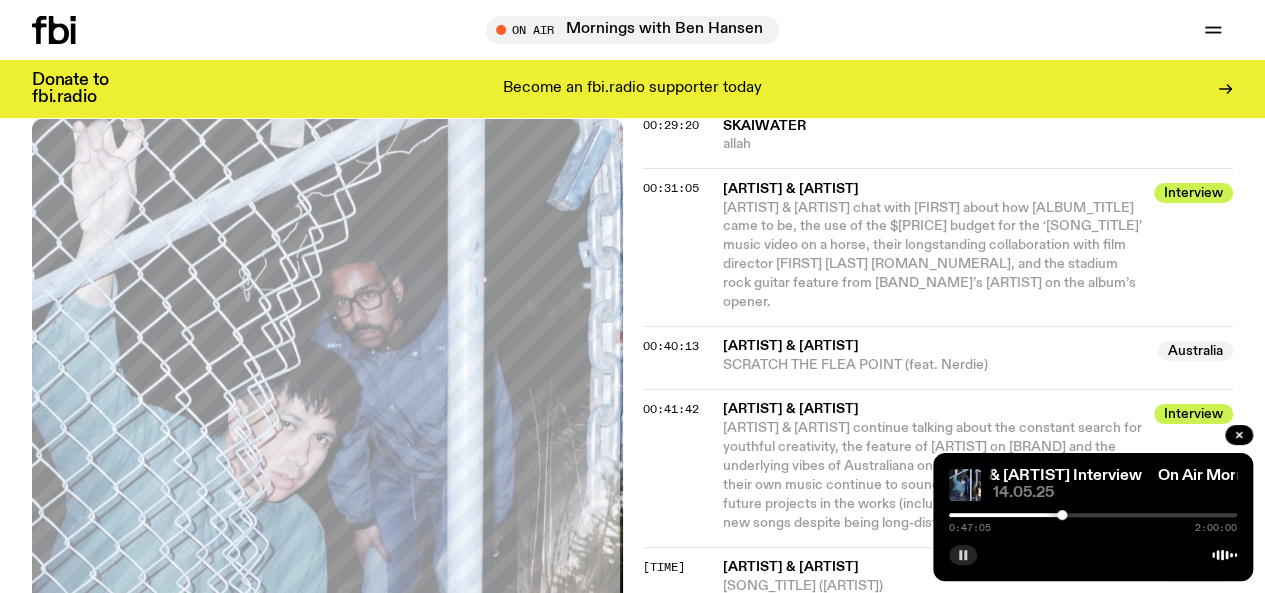 click 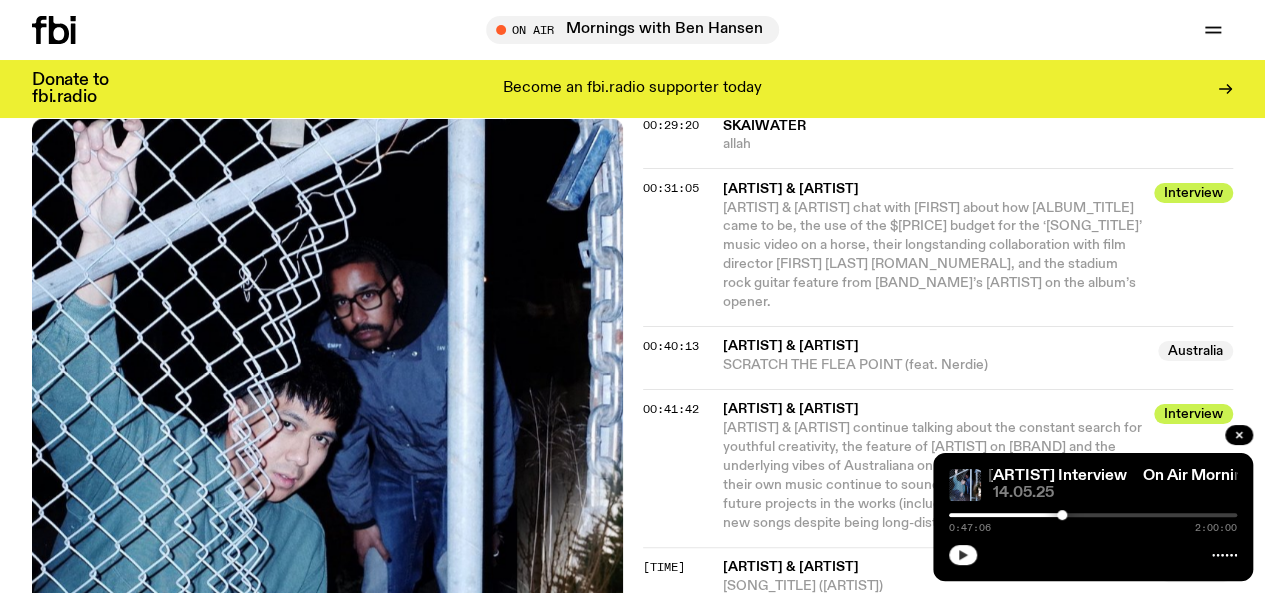 click 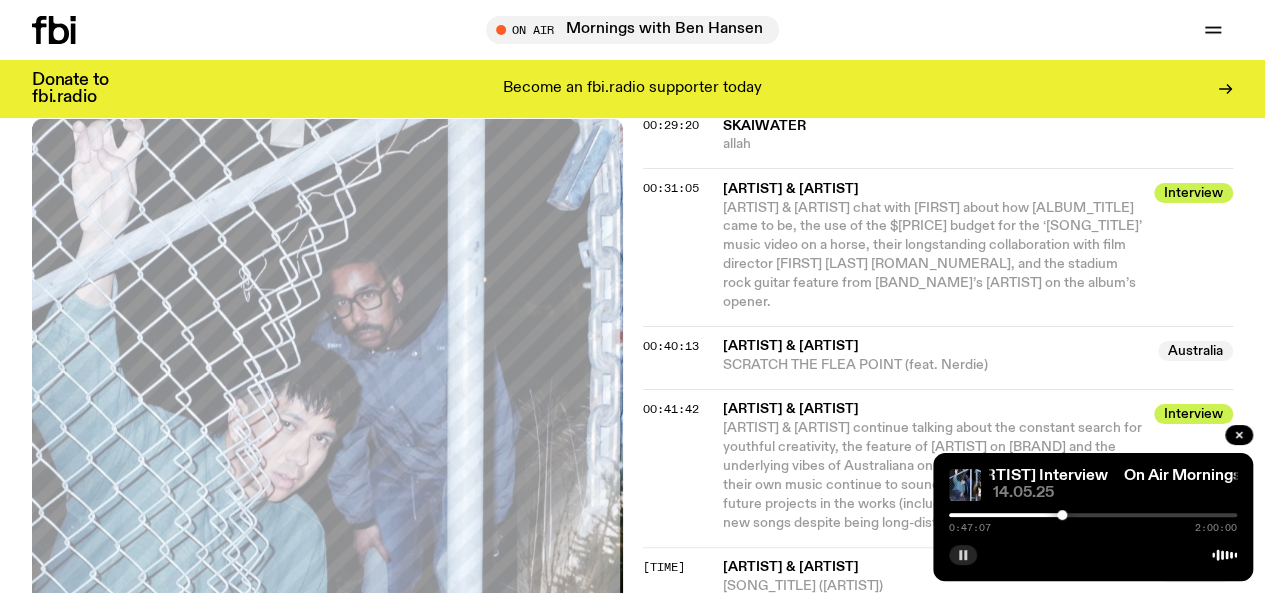 click 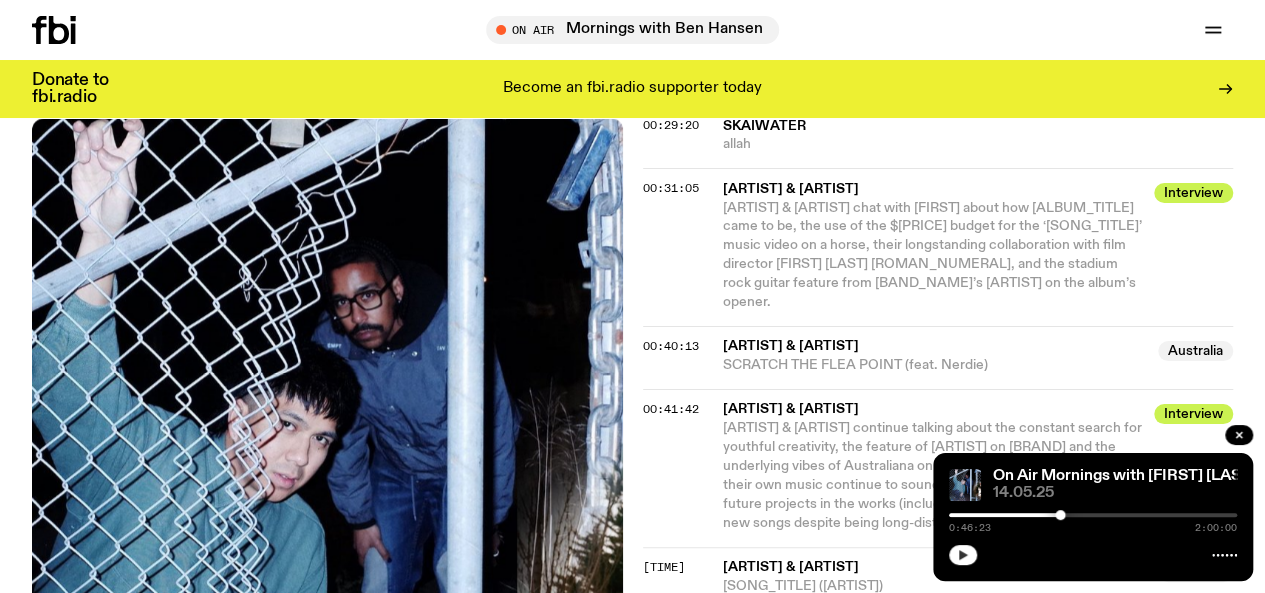 click at bounding box center (1060, 515) 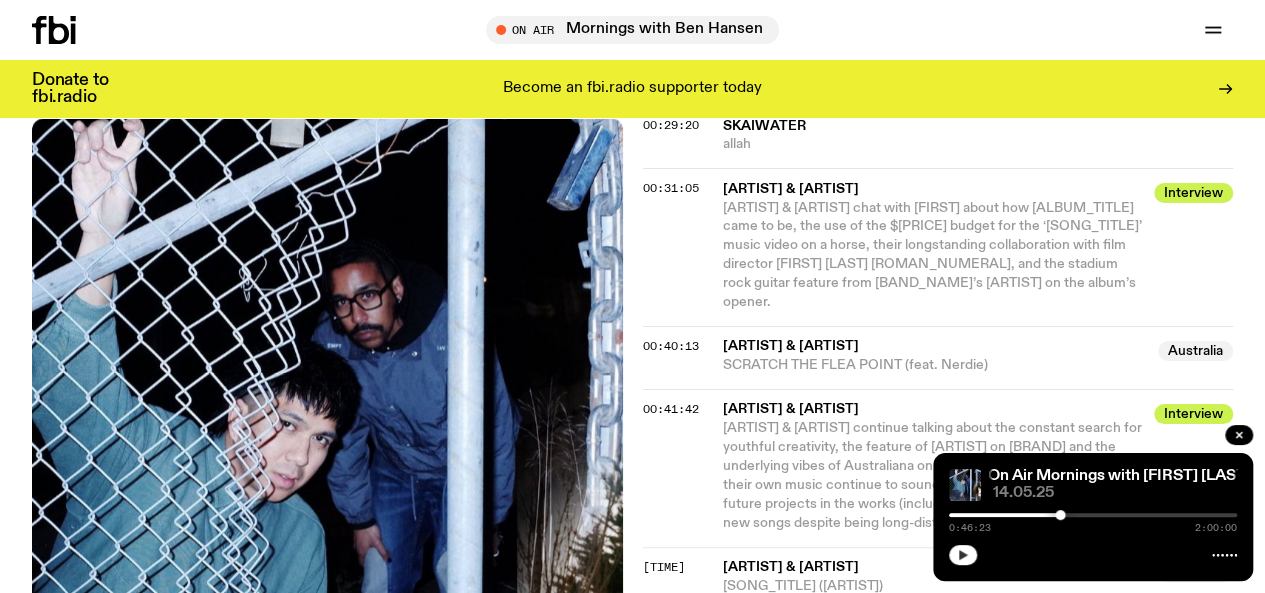 click 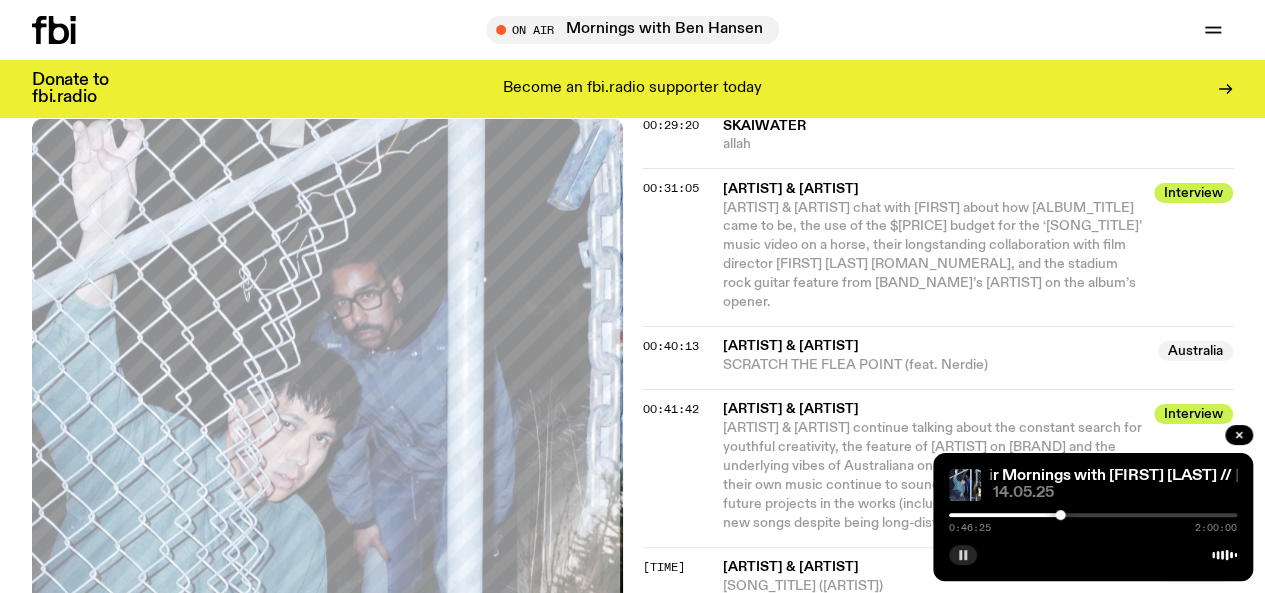 type 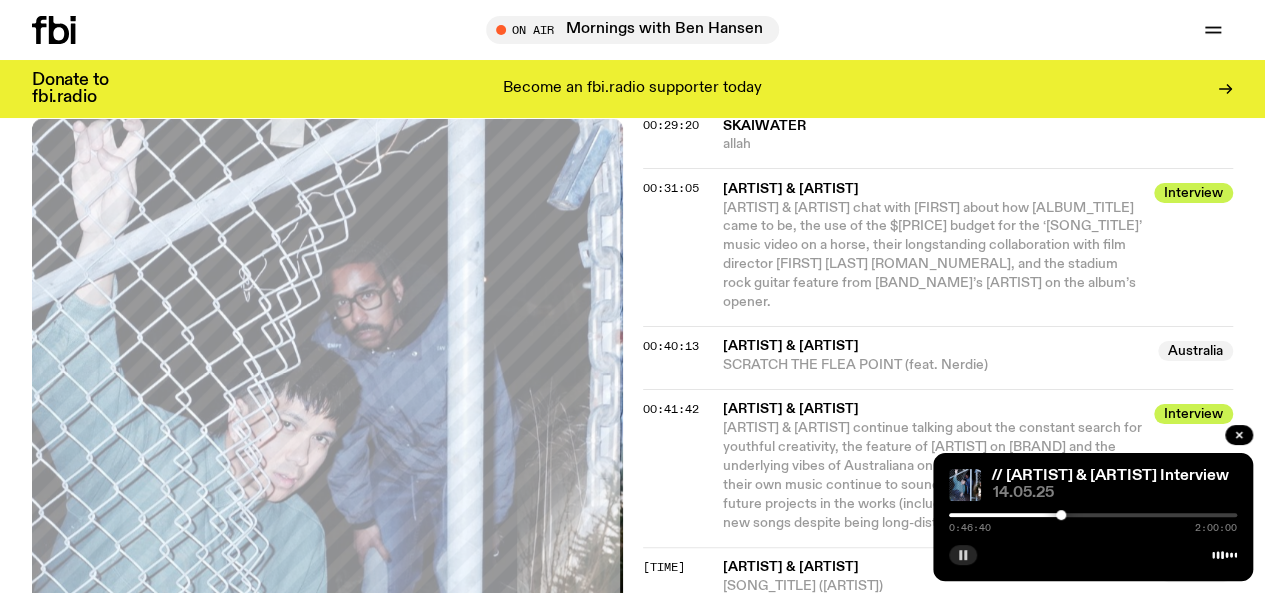 click at bounding box center (963, 555) 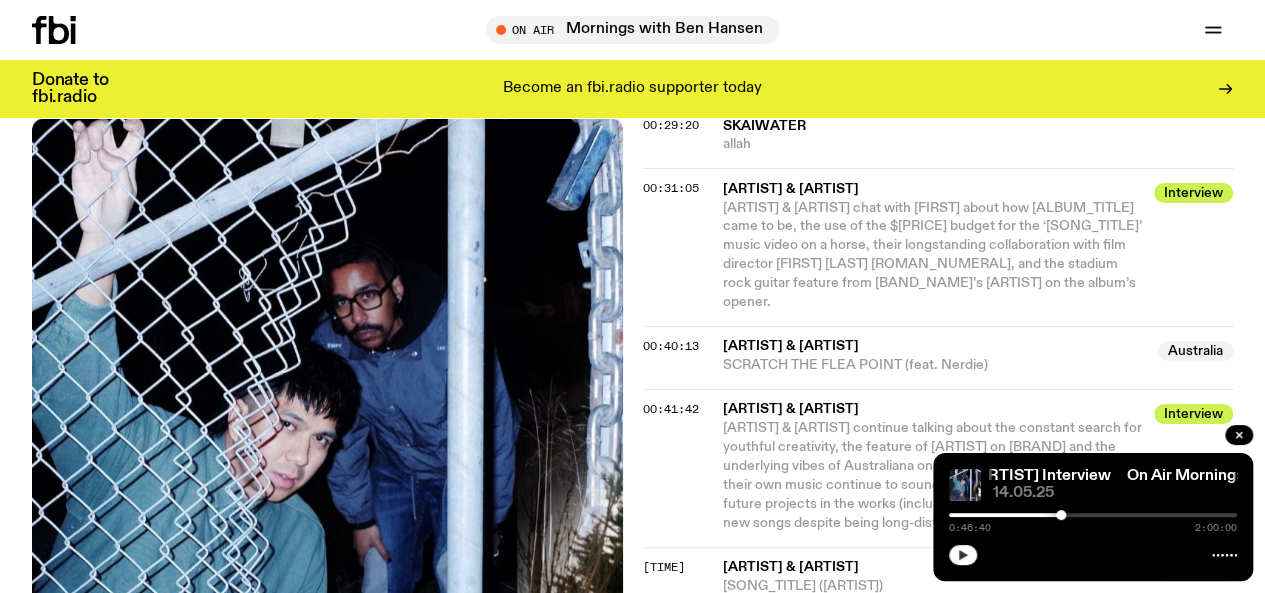 click at bounding box center [963, 555] 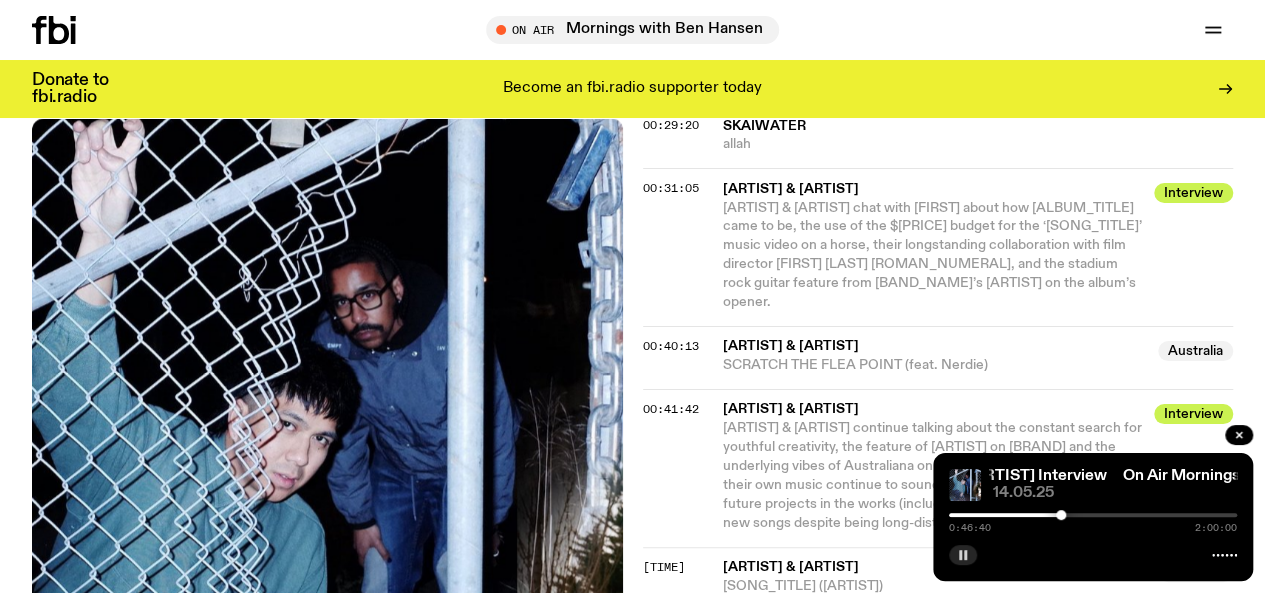 click at bounding box center [963, 555] 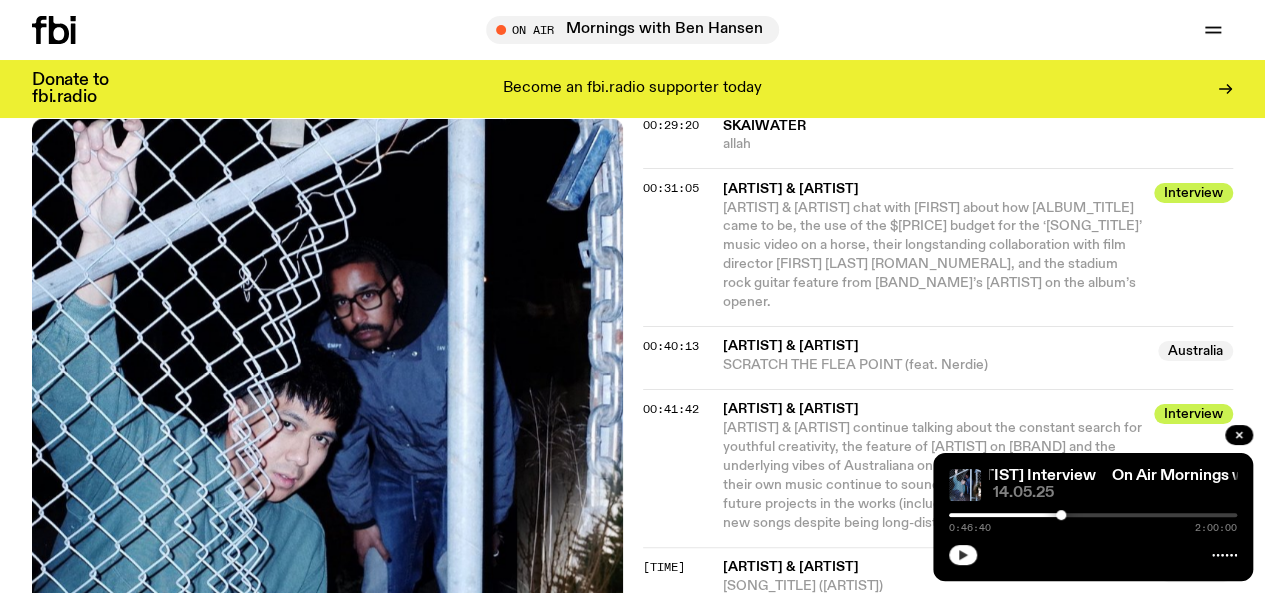 click at bounding box center (963, 555) 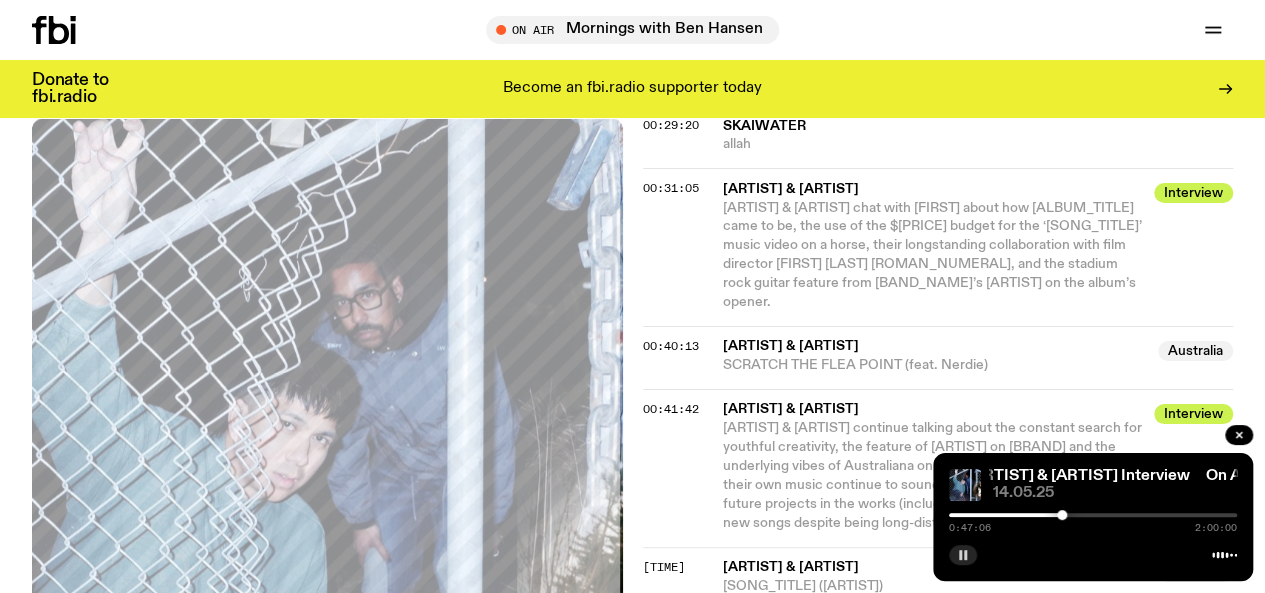 click at bounding box center (963, 555) 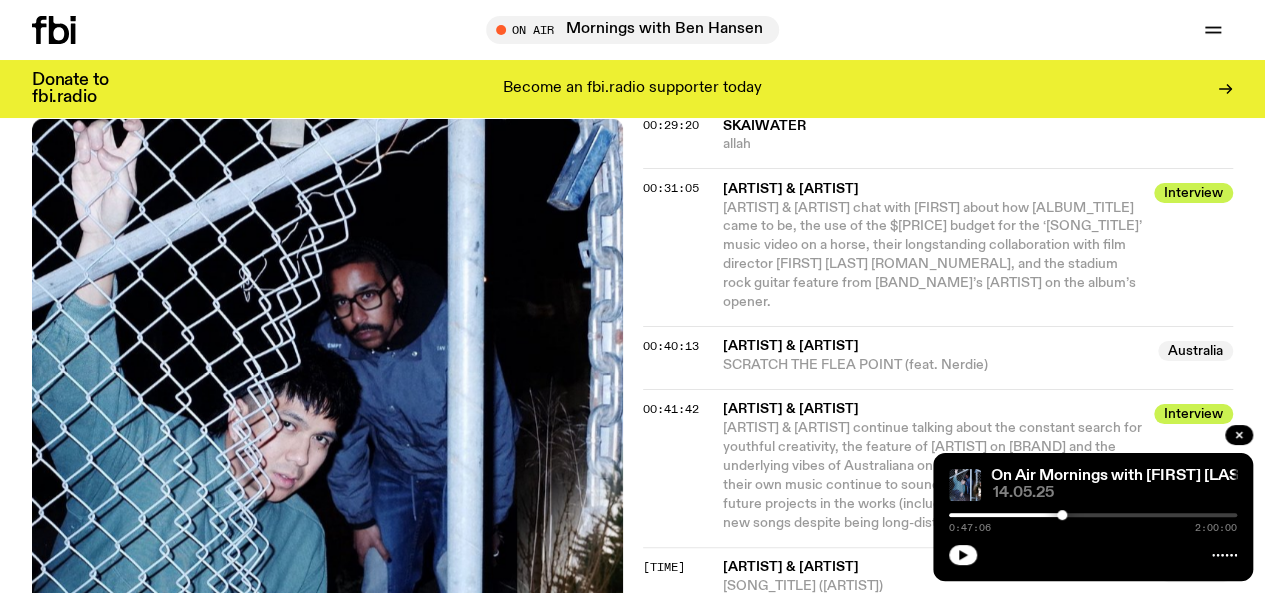 drag, startPoint x: 1147, startPoint y: 33, endPoint x: 1143, endPoint y: -69, distance: 102.0784 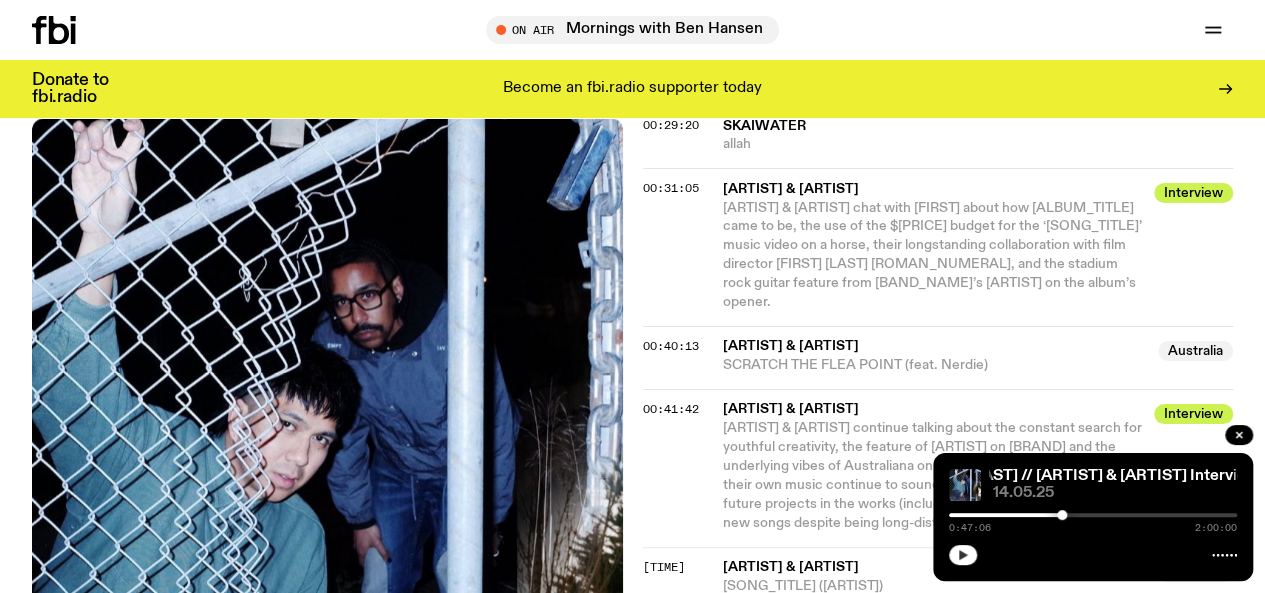 click at bounding box center (963, 555) 